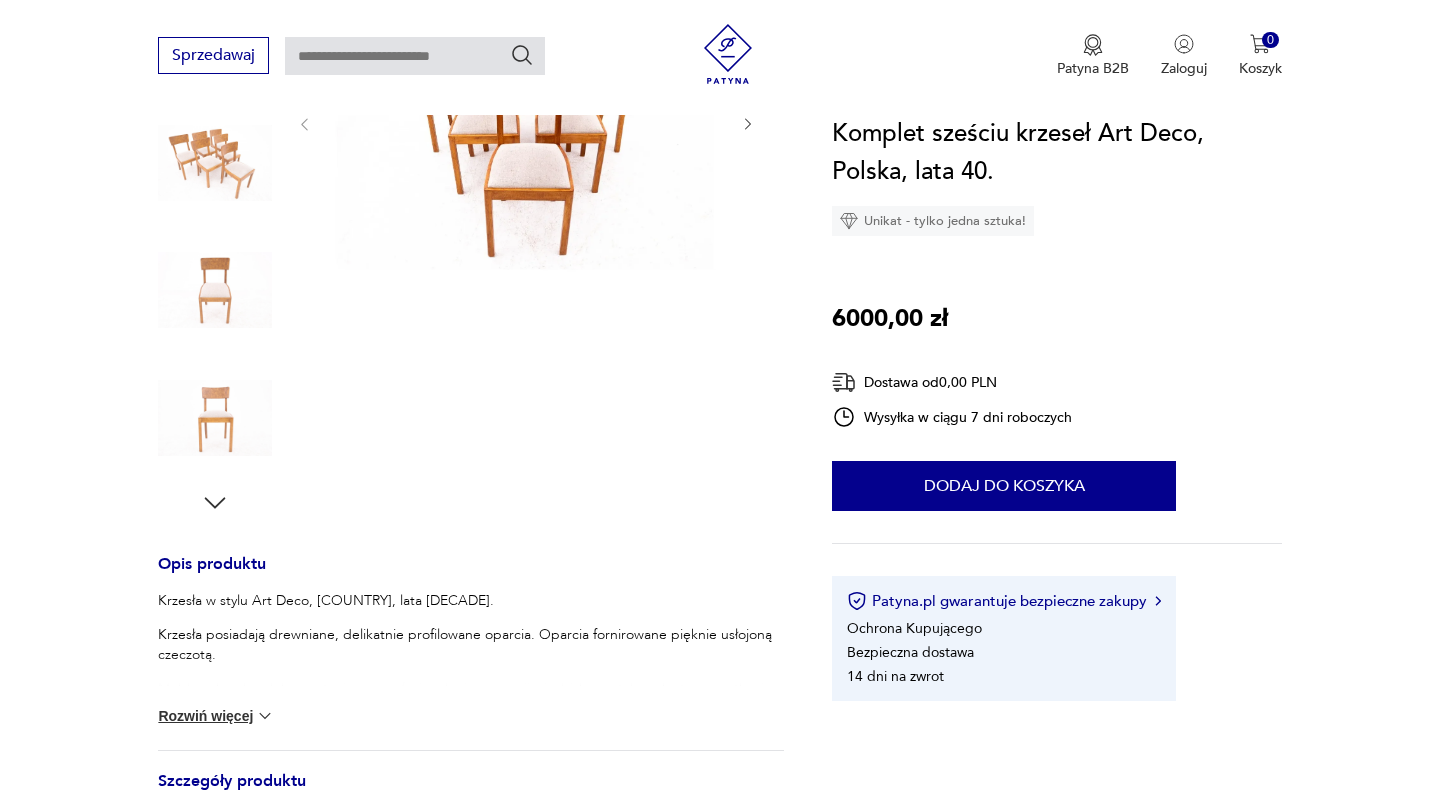 scroll, scrollTop: 392, scrollLeft: 0, axis: vertical 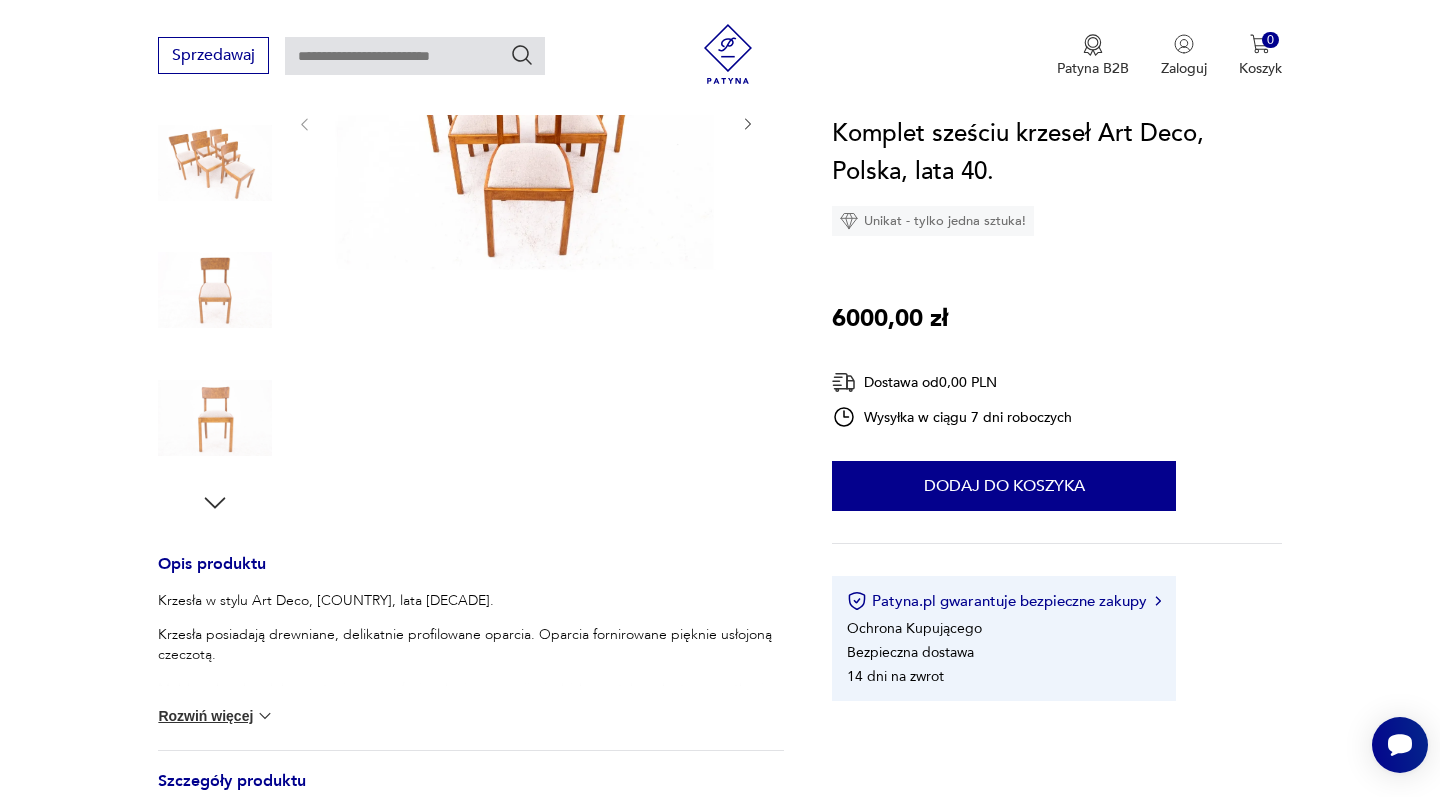click 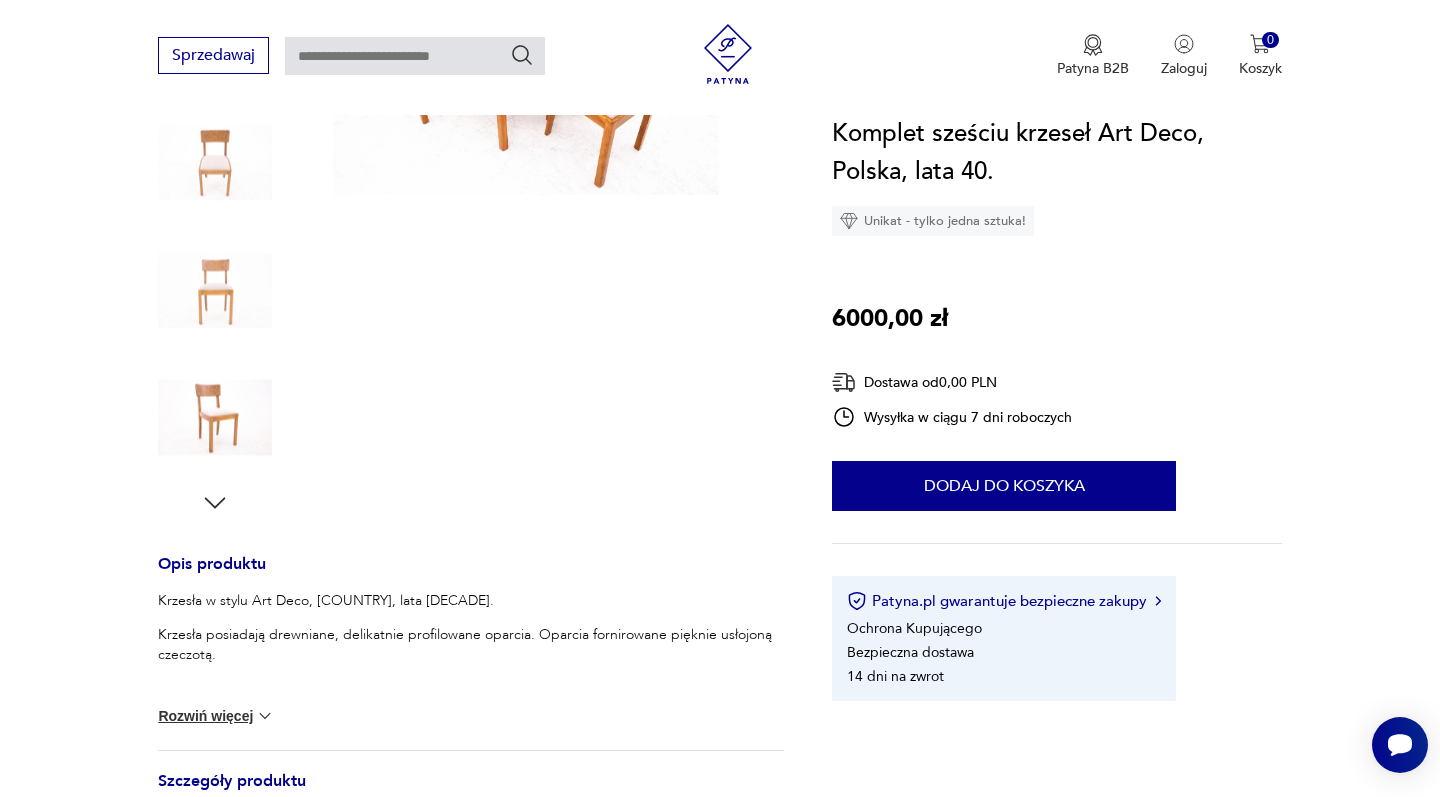 click 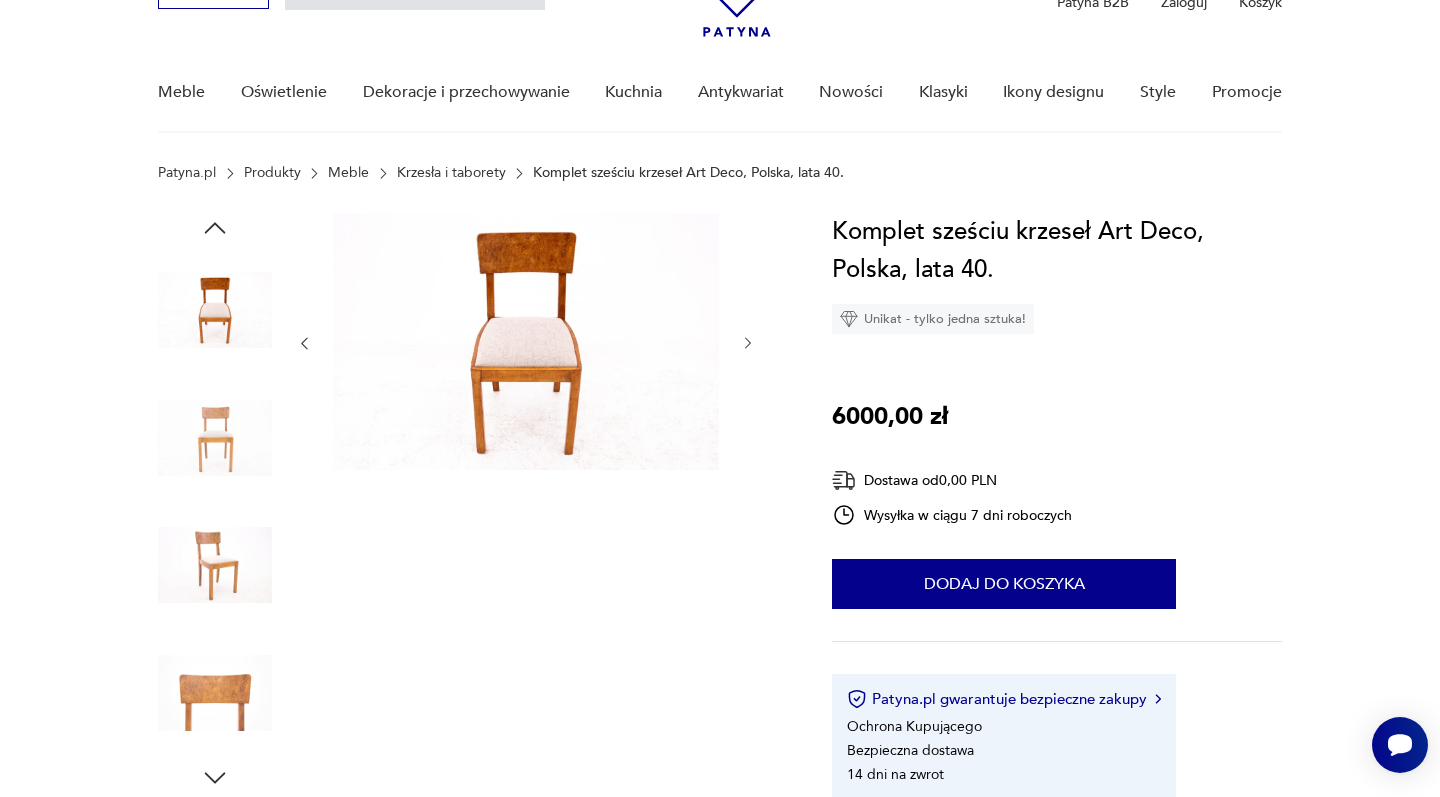 scroll, scrollTop: 115, scrollLeft: 0, axis: vertical 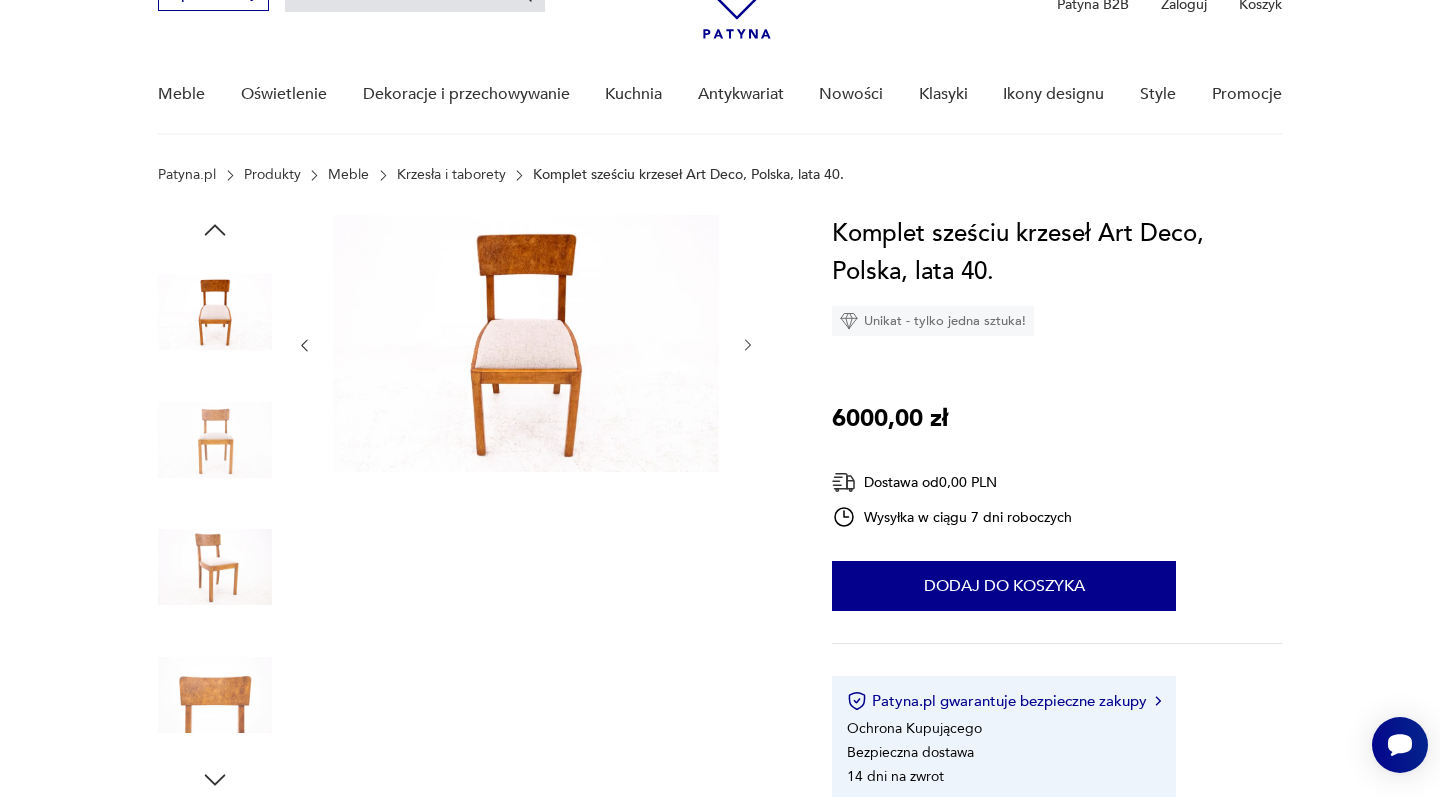click at bounding box center [215, 695] 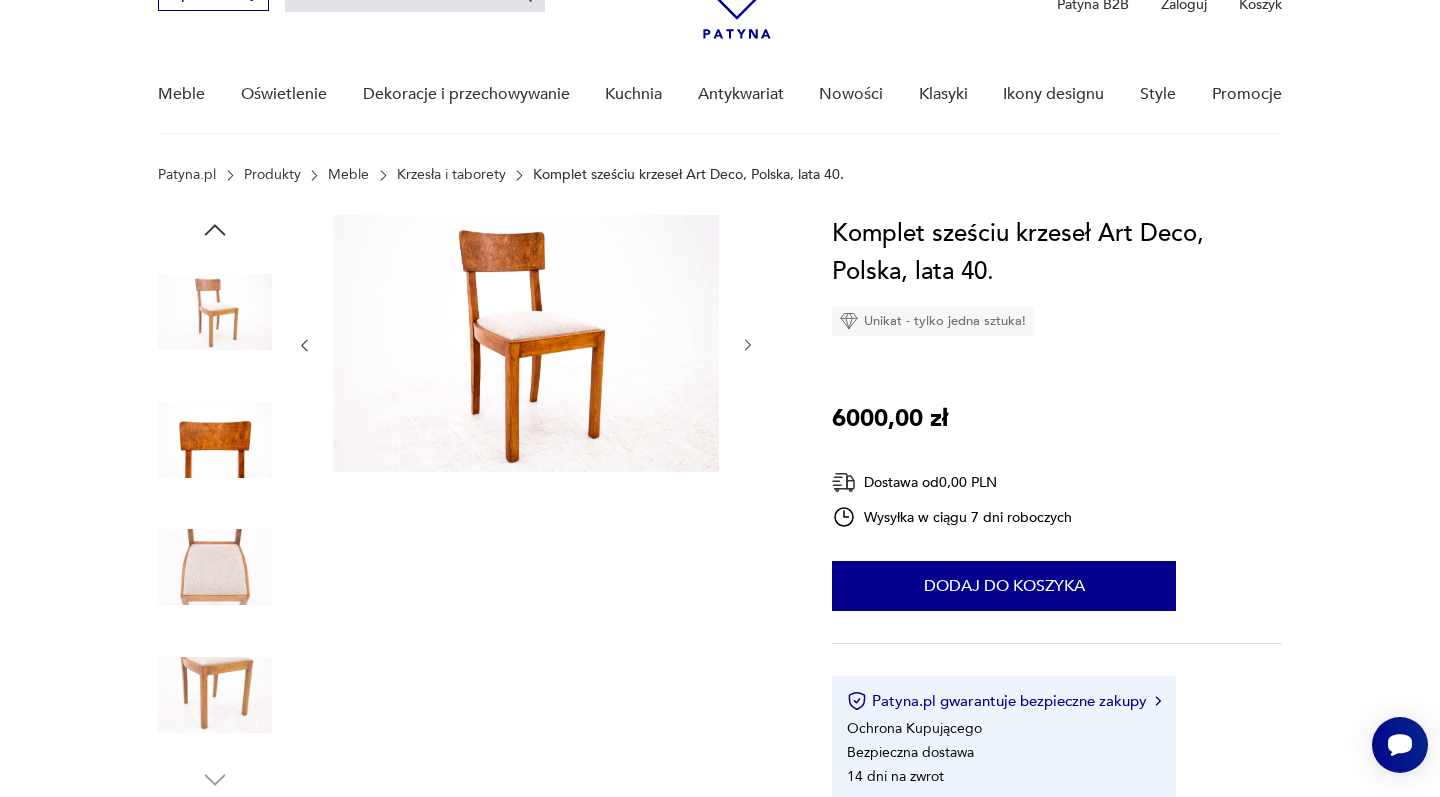 click at bounding box center (526, 343) 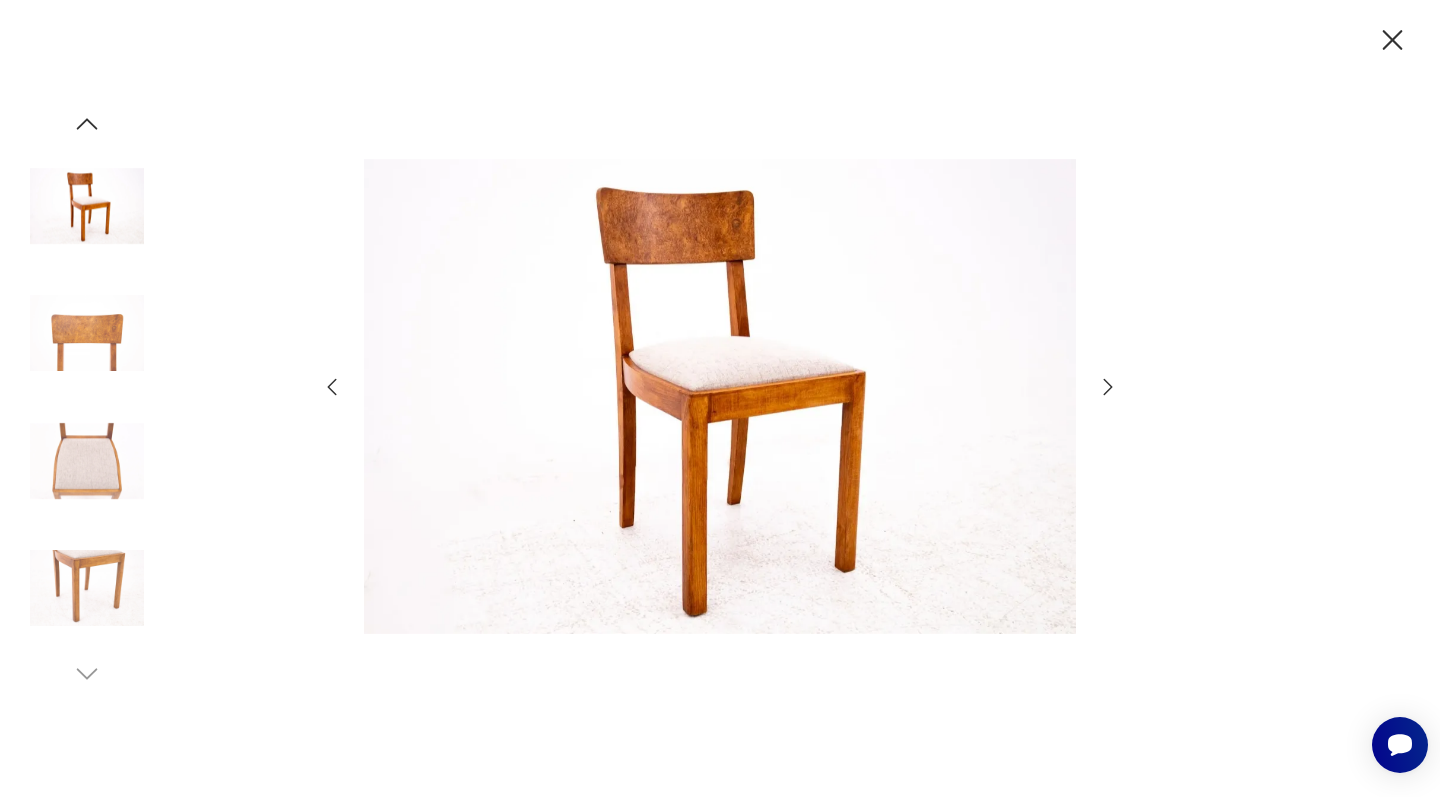 click 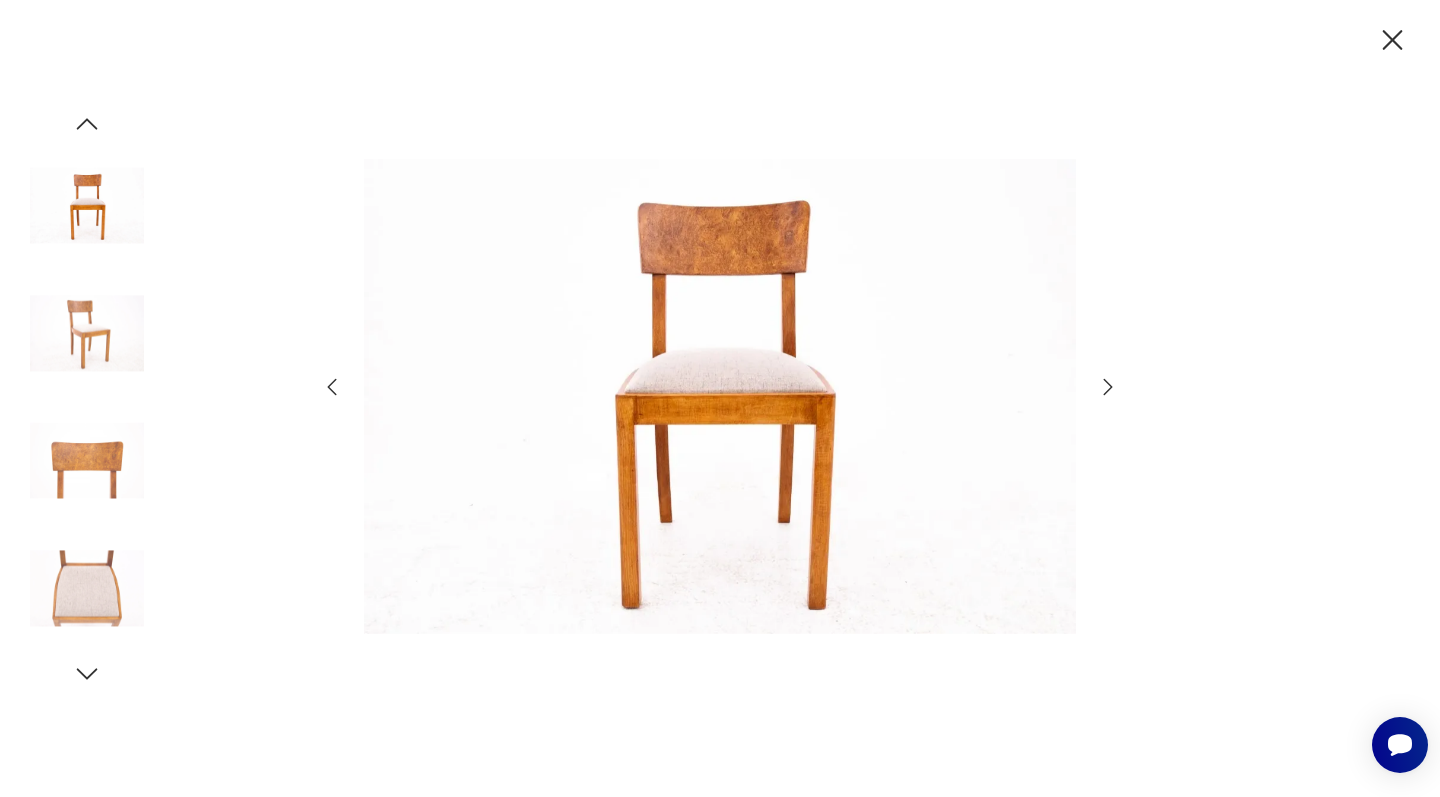 click 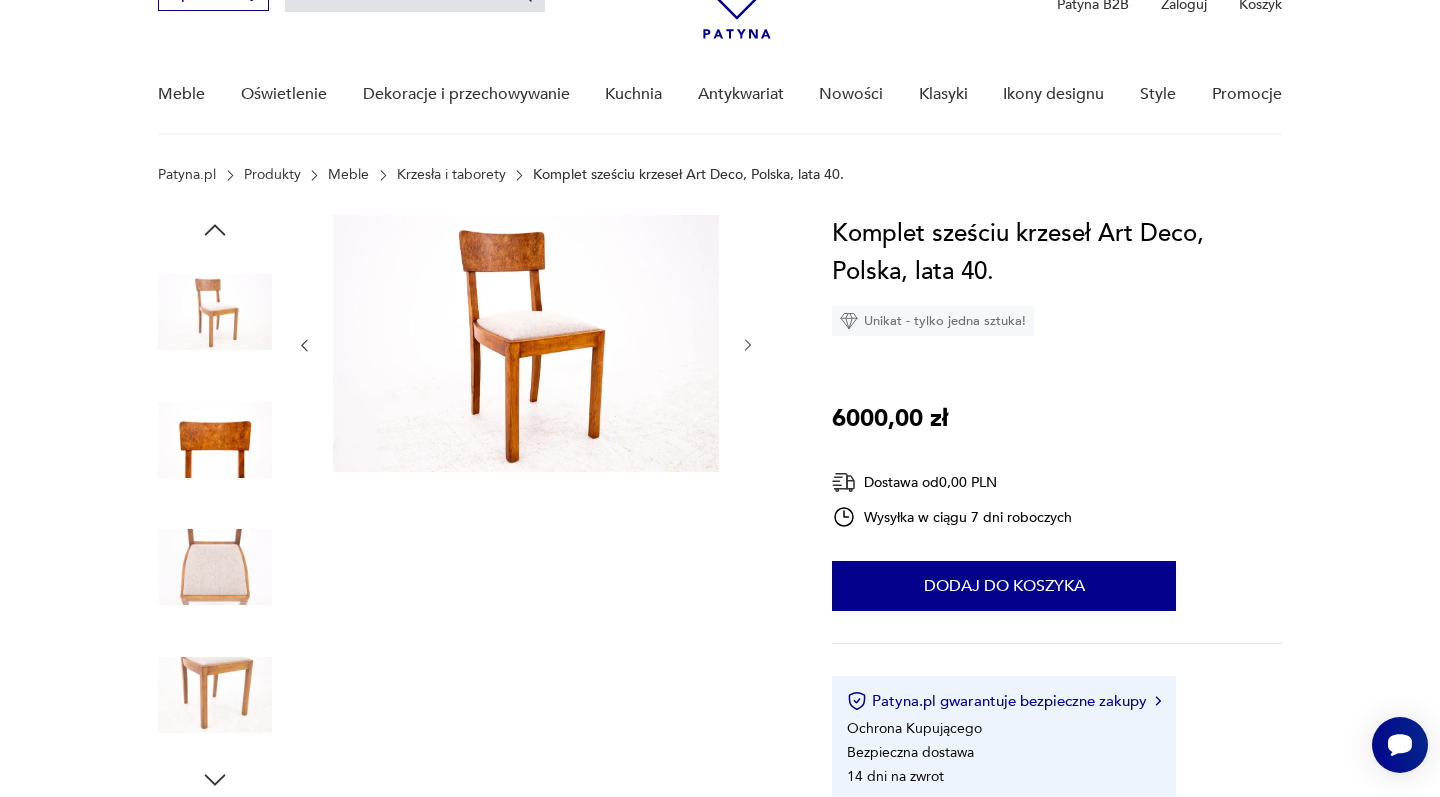 click at bounding box center (526, 505) 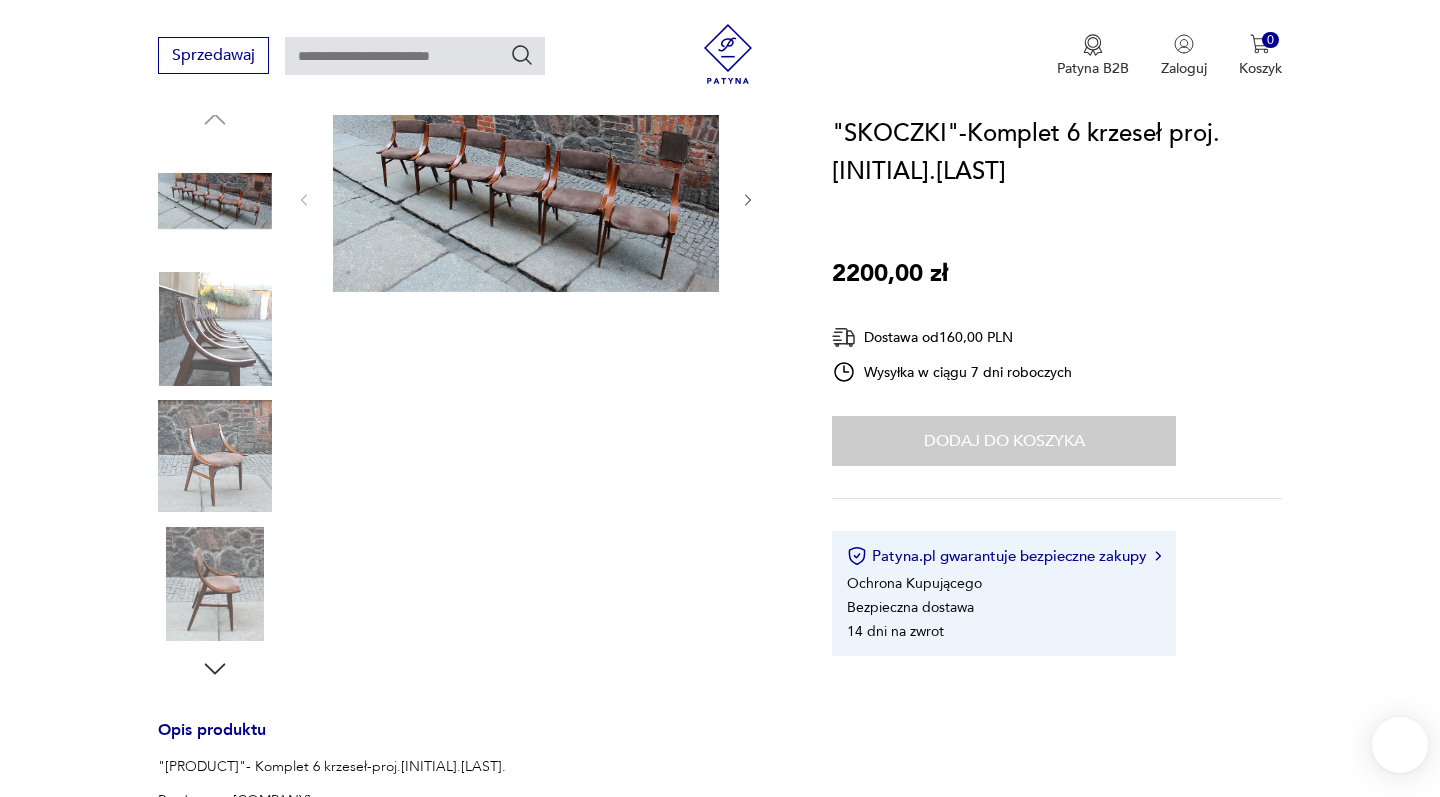 scroll, scrollTop: 226, scrollLeft: 1, axis: both 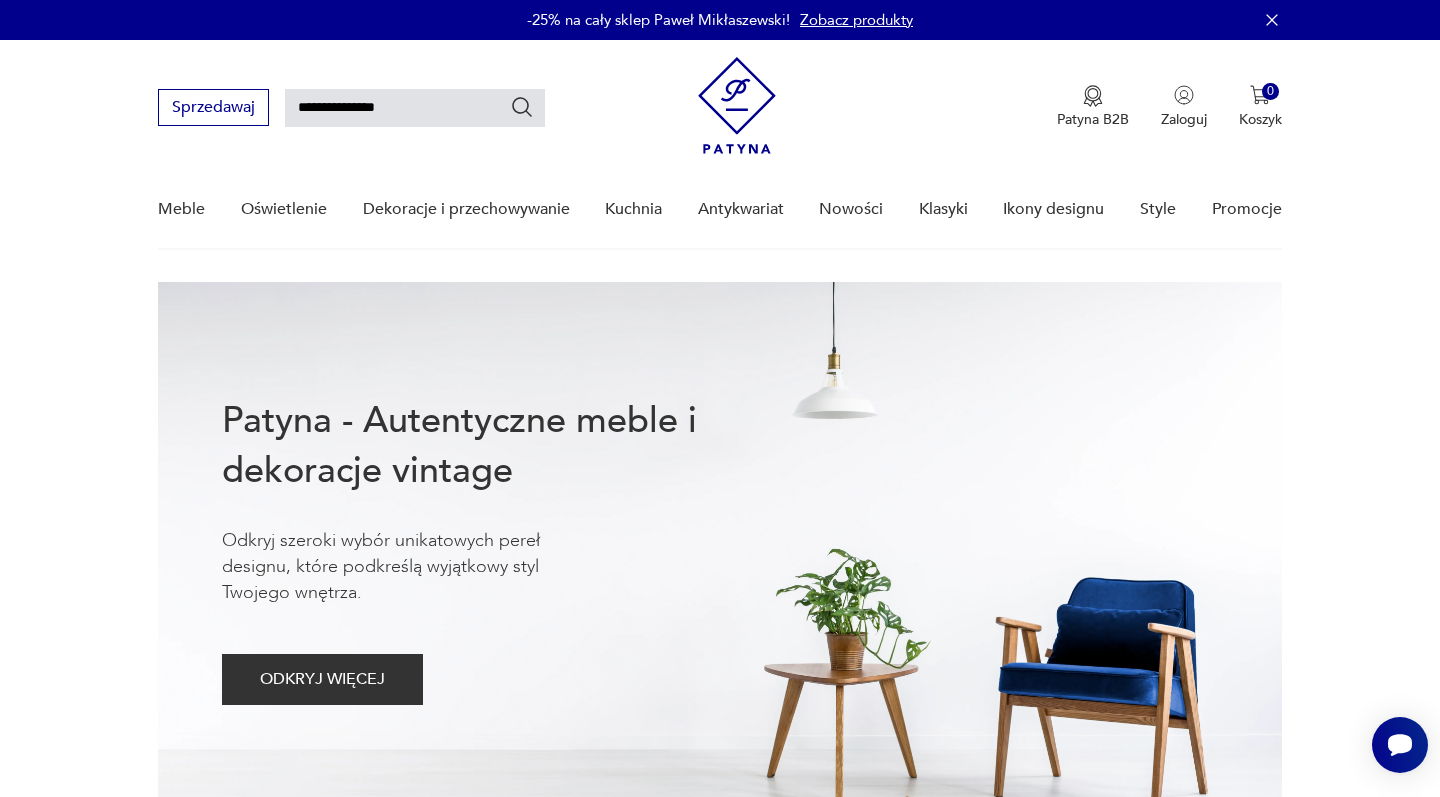 type on "**********" 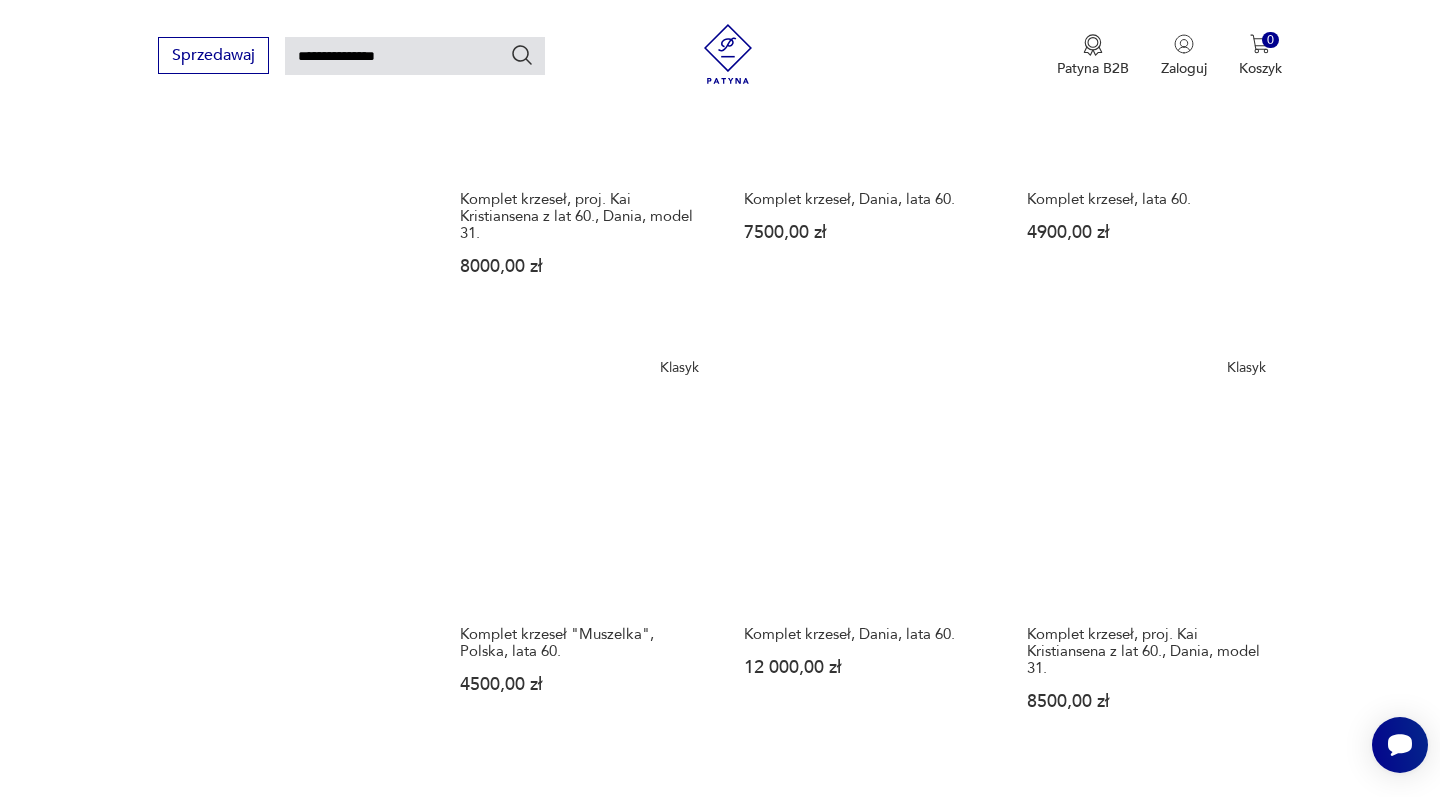 scroll, scrollTop: 1388, scrollLeft: 0, axis: vertical 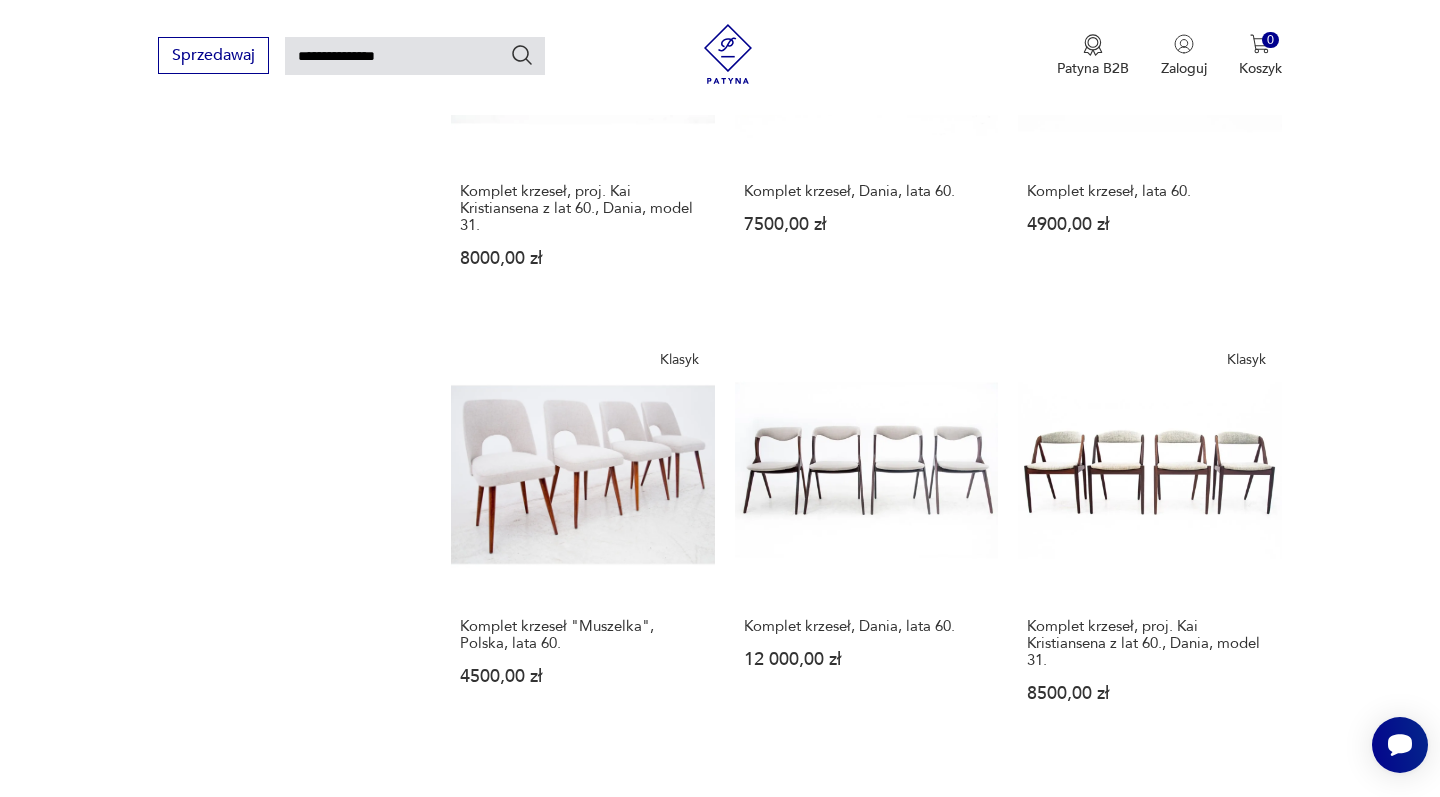 click on "2" at bounding box center [1126, 1646] 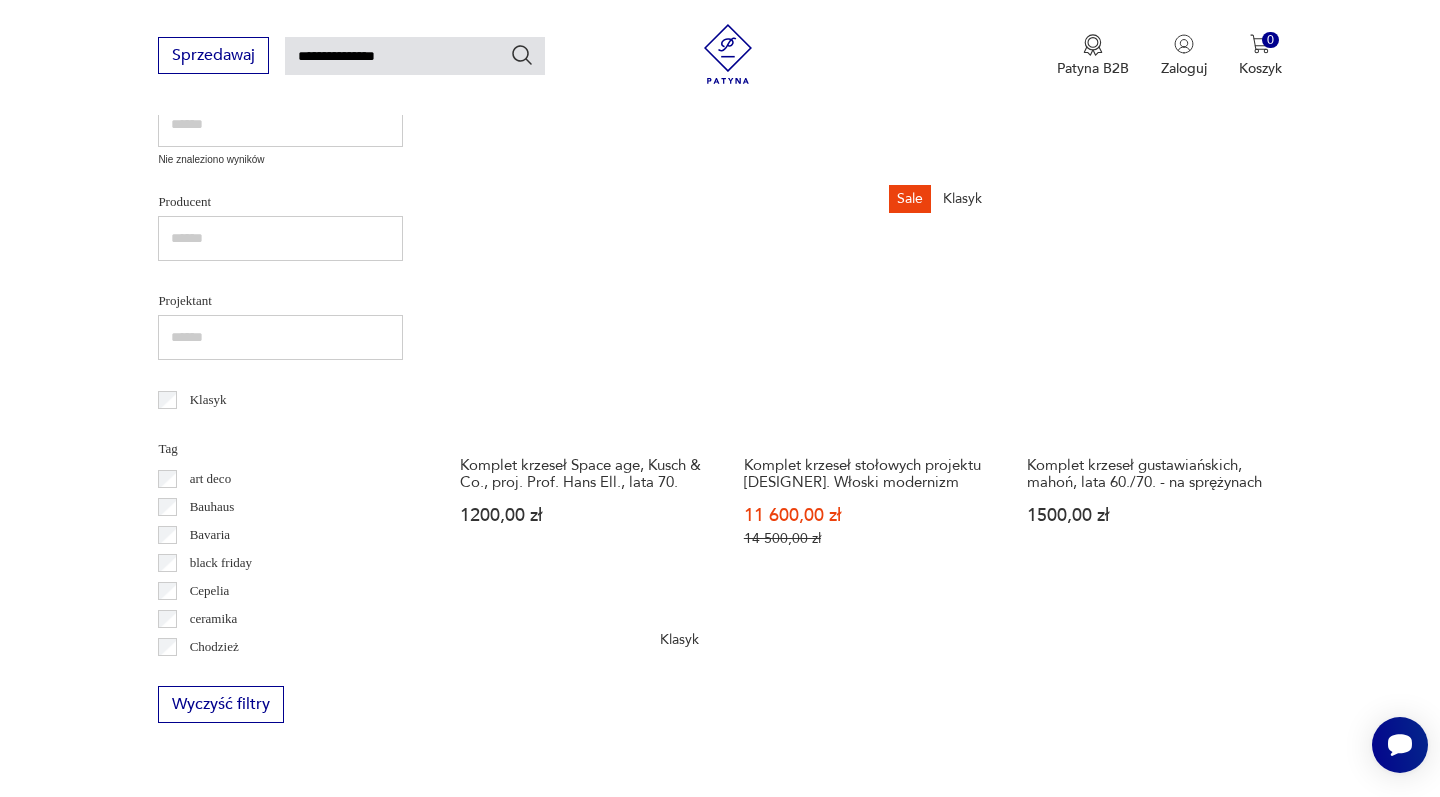 scroll, scrollTop: 687, scrollLeft: 0, axis: vertical 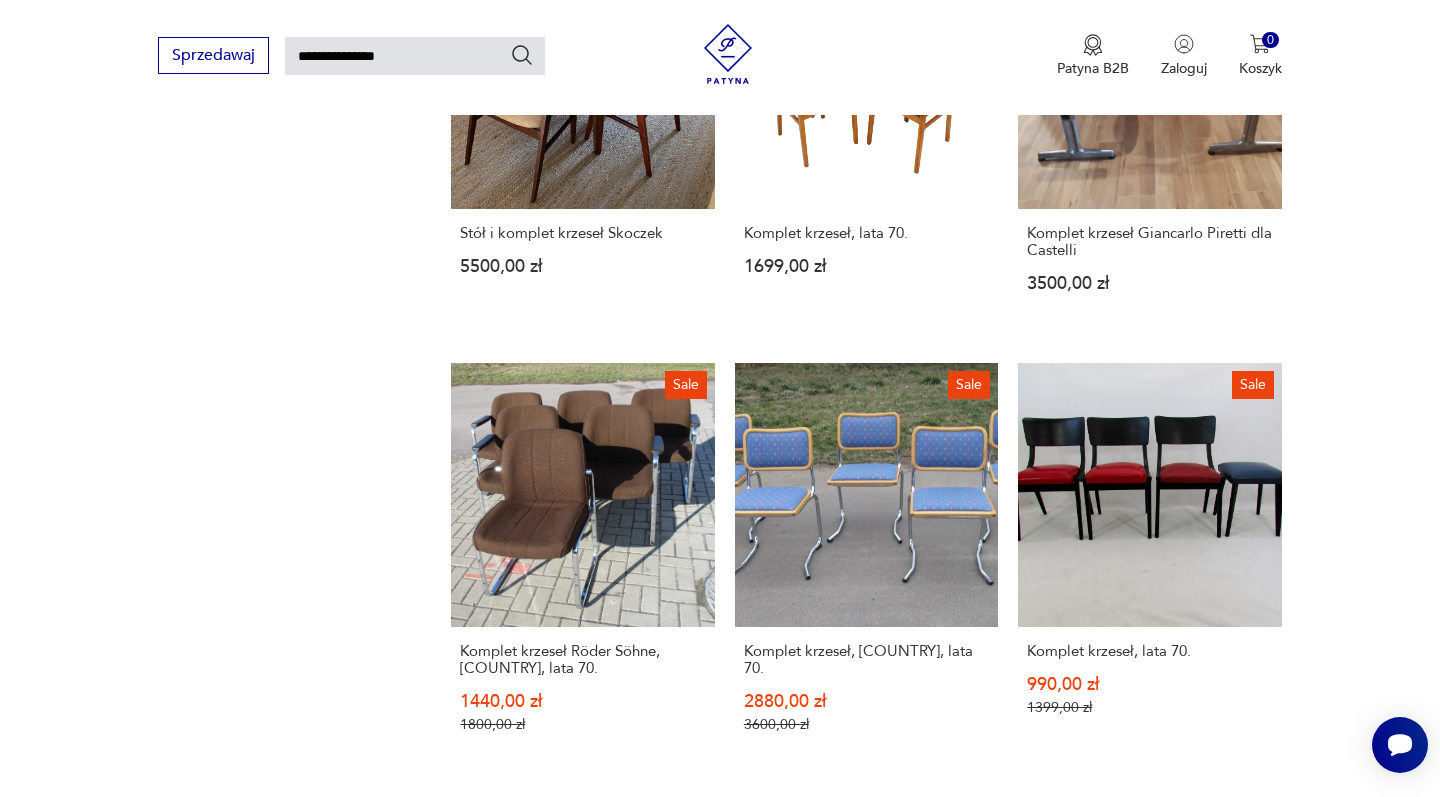click on "3" at bounding box center (1172, 1694) 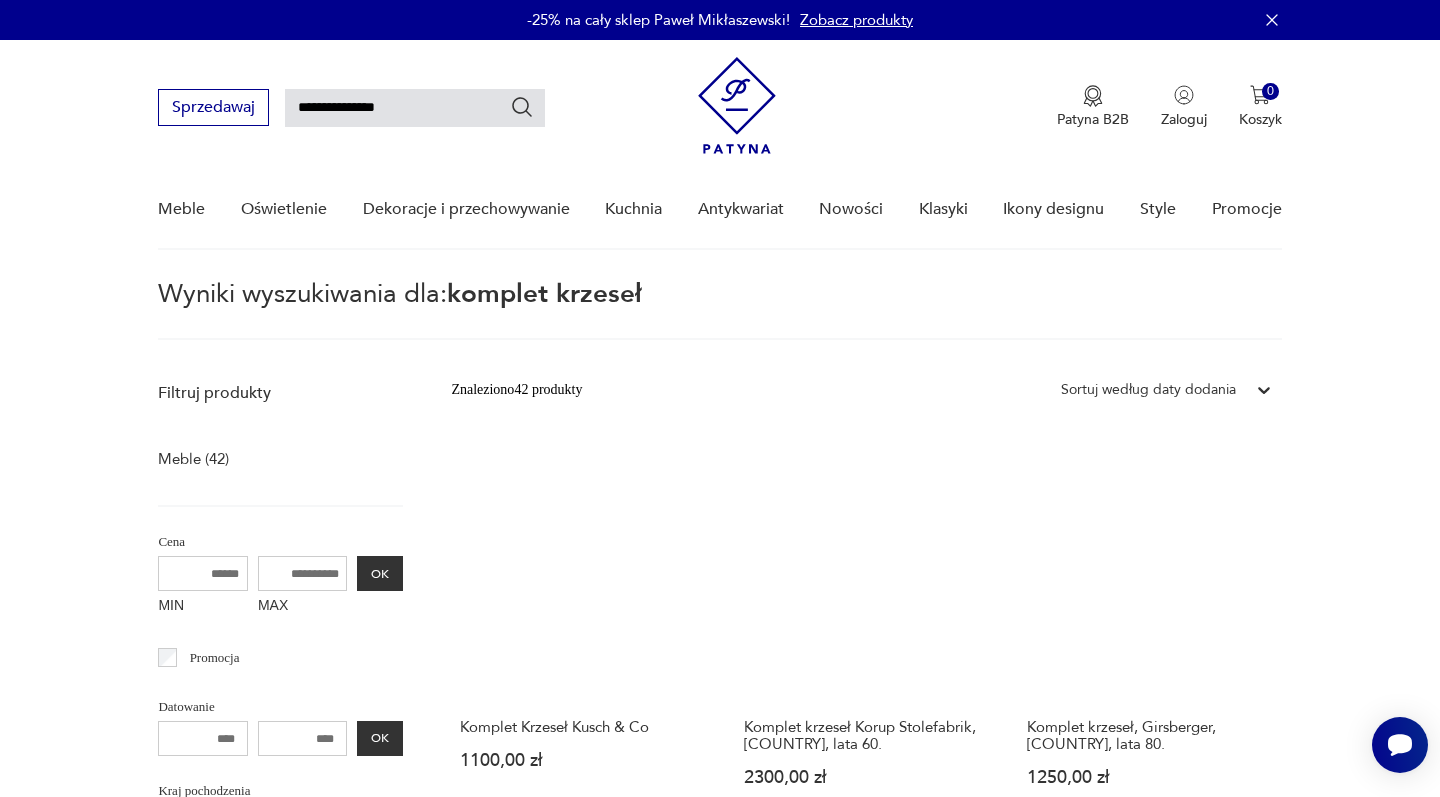 scroll, scrollTop: 0, scrollLeft: 0, axis: both 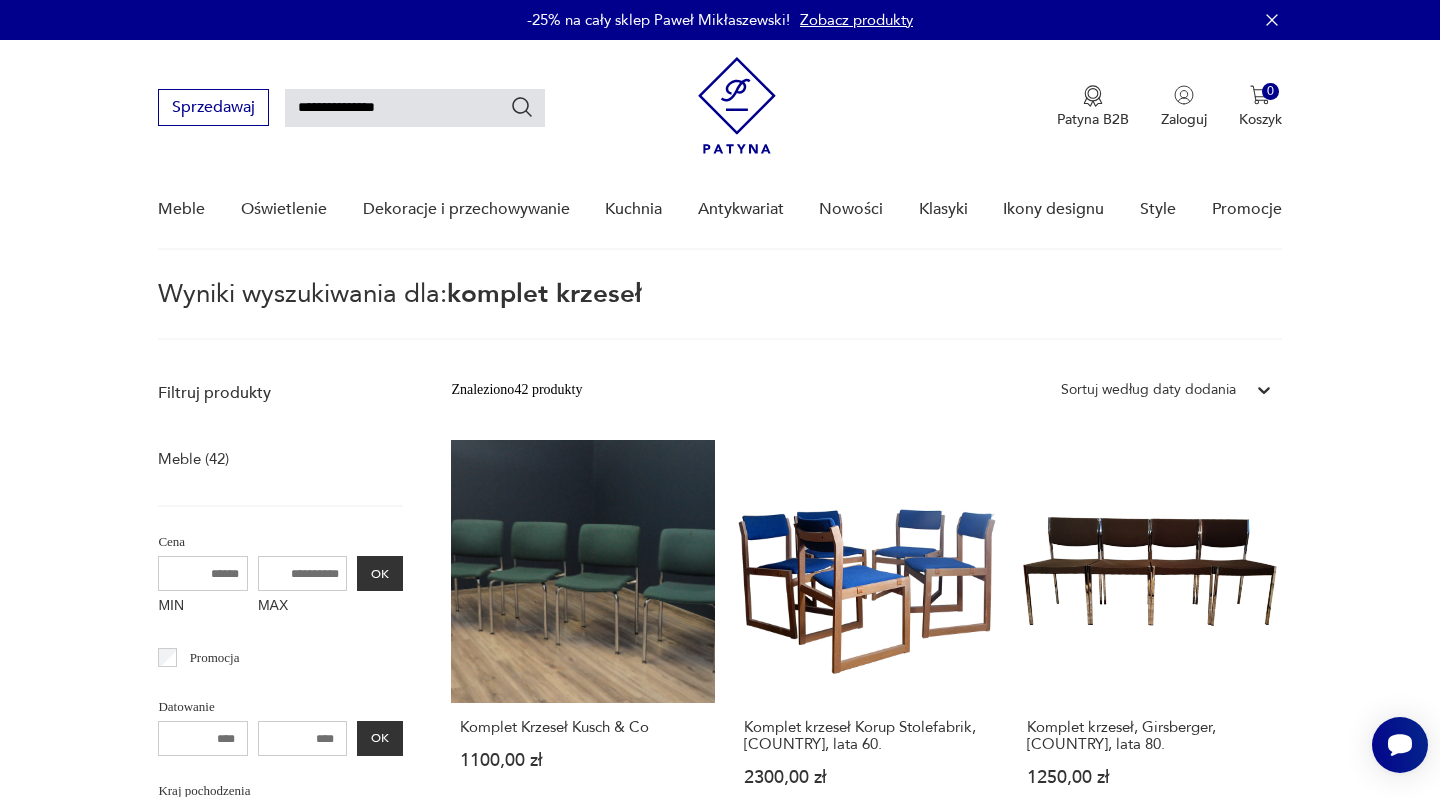 click on "**********" at bounding box center [415, 108] 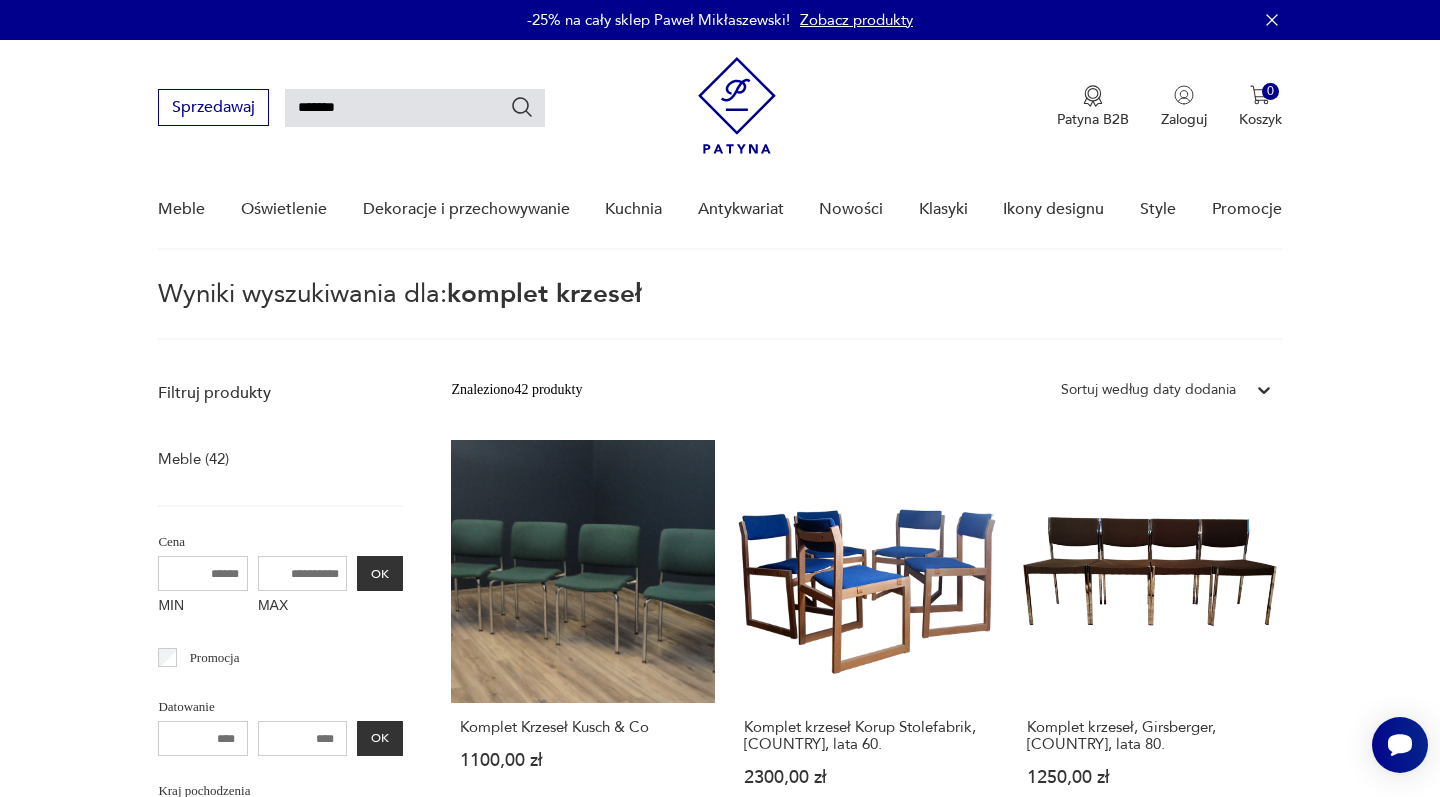 type on "*******" 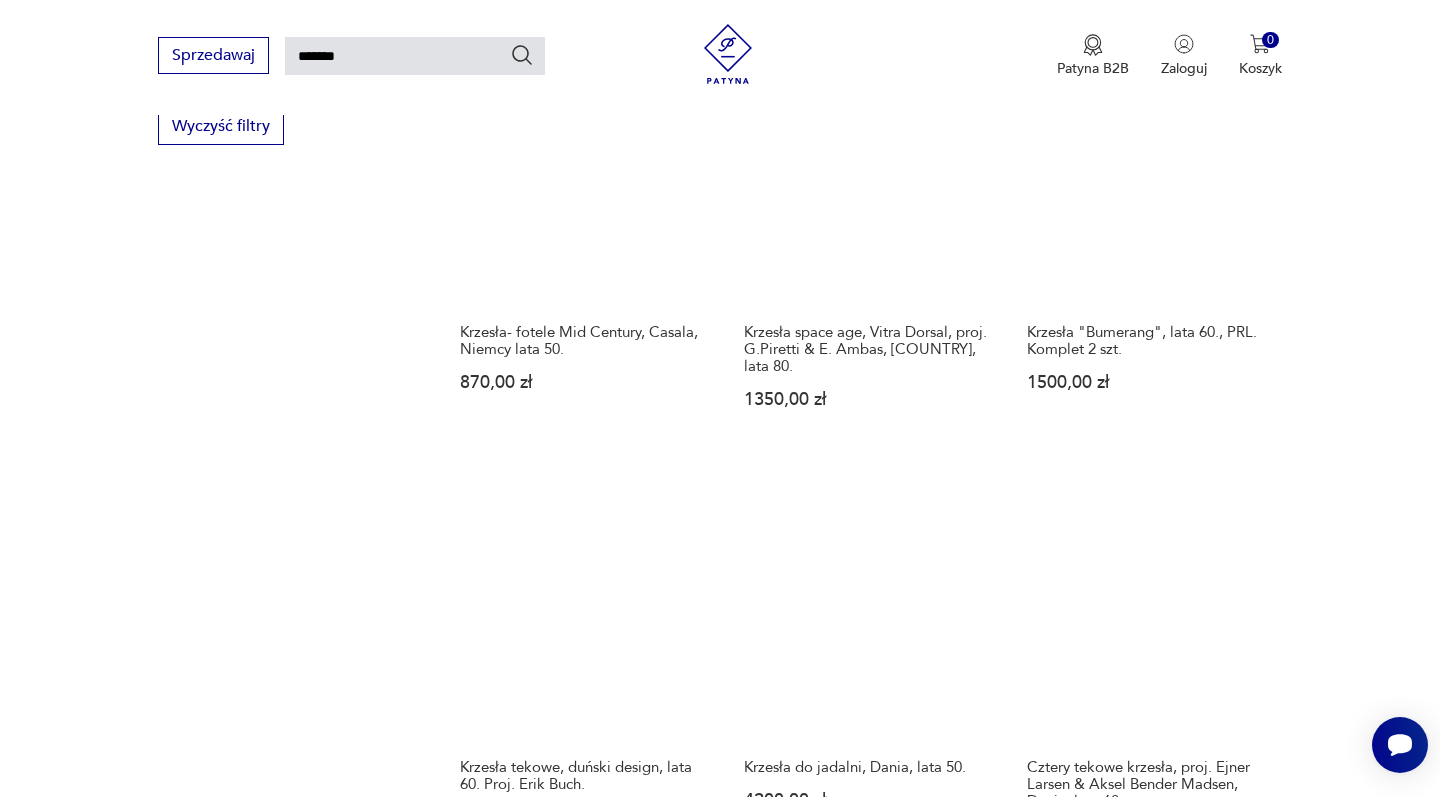 scroll, scrollTop: 1284, scrollLeft: 0, axis: vertical 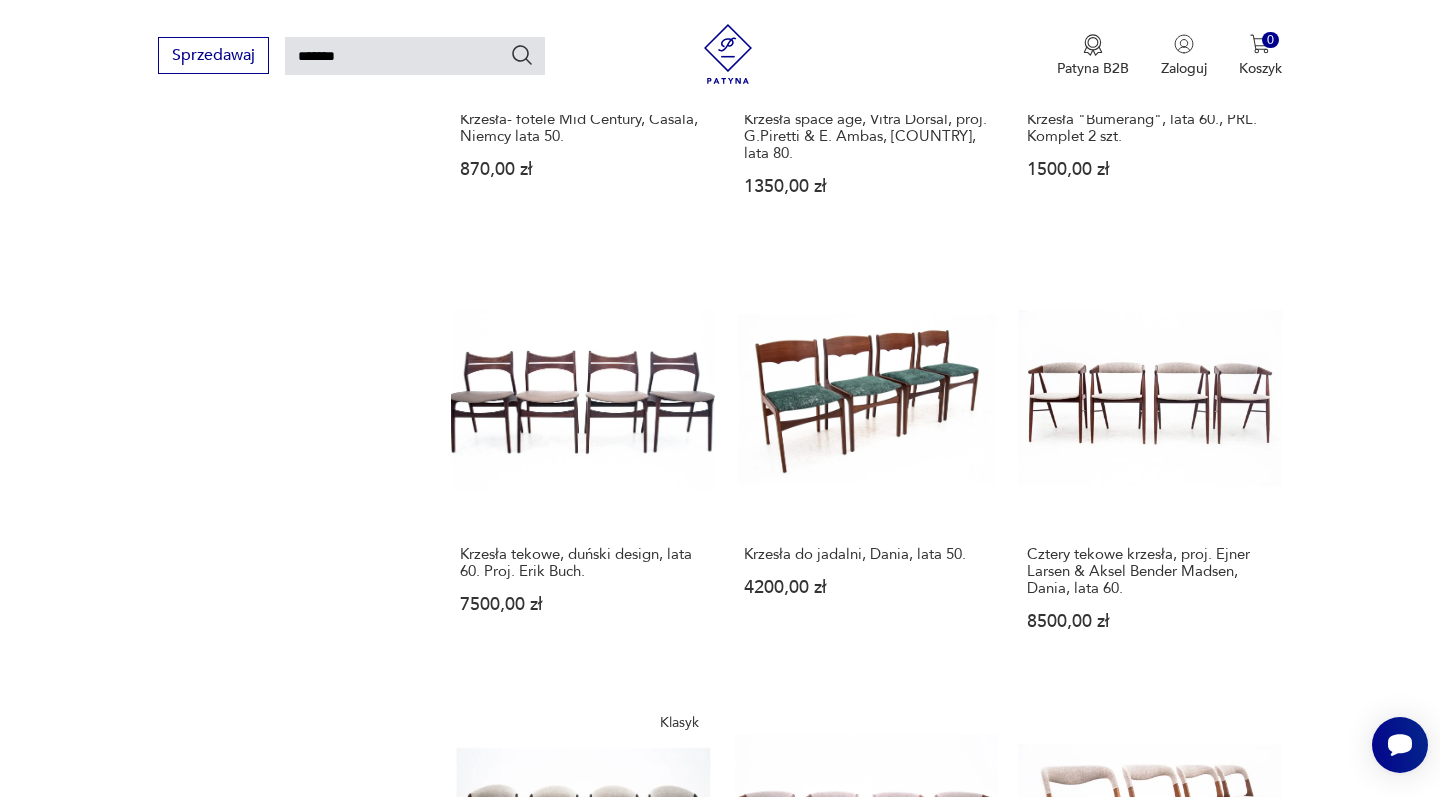 click on "2" at bounding box center [866, 1574] 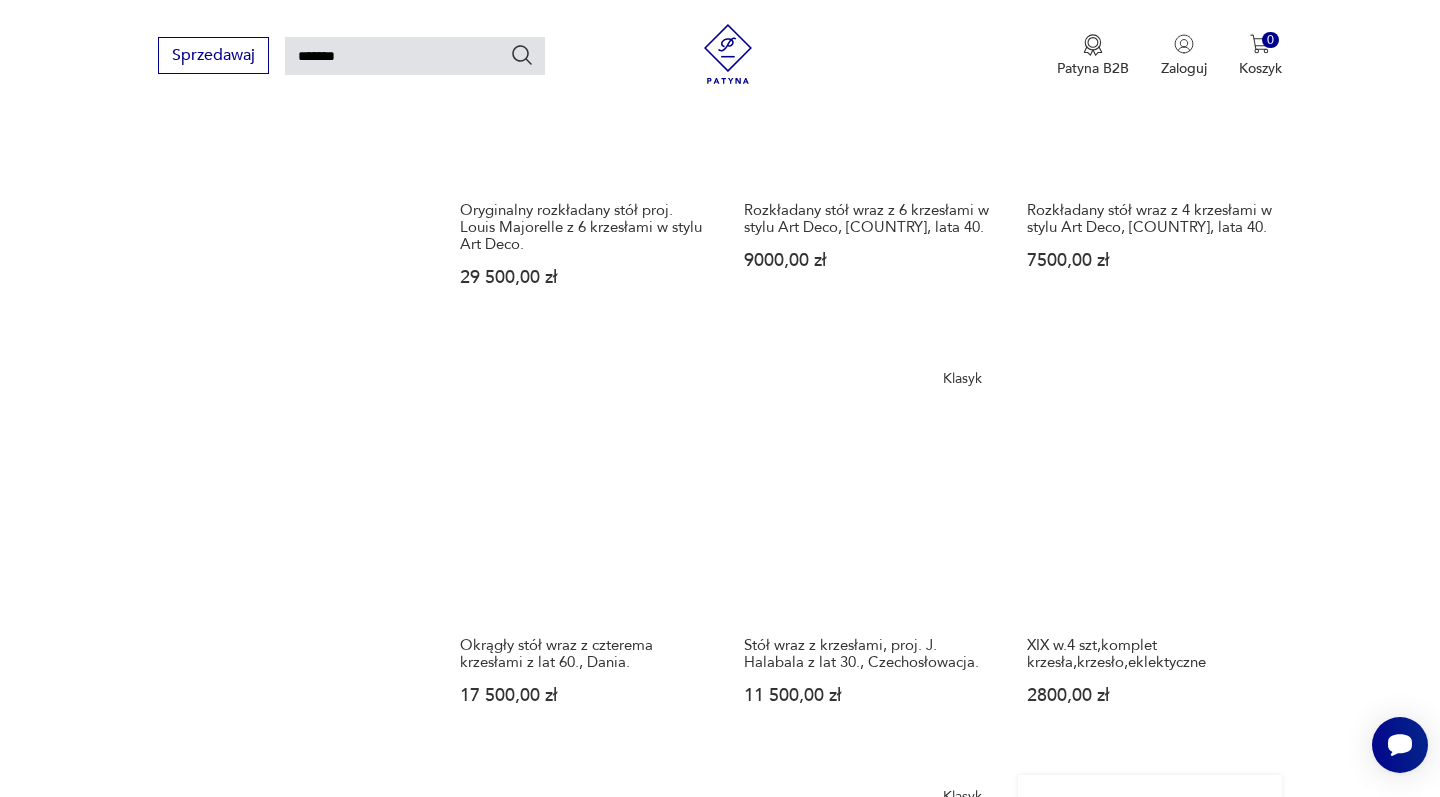scroll, scrollTop: 1399, scrollLeft: 0, axis: vertical 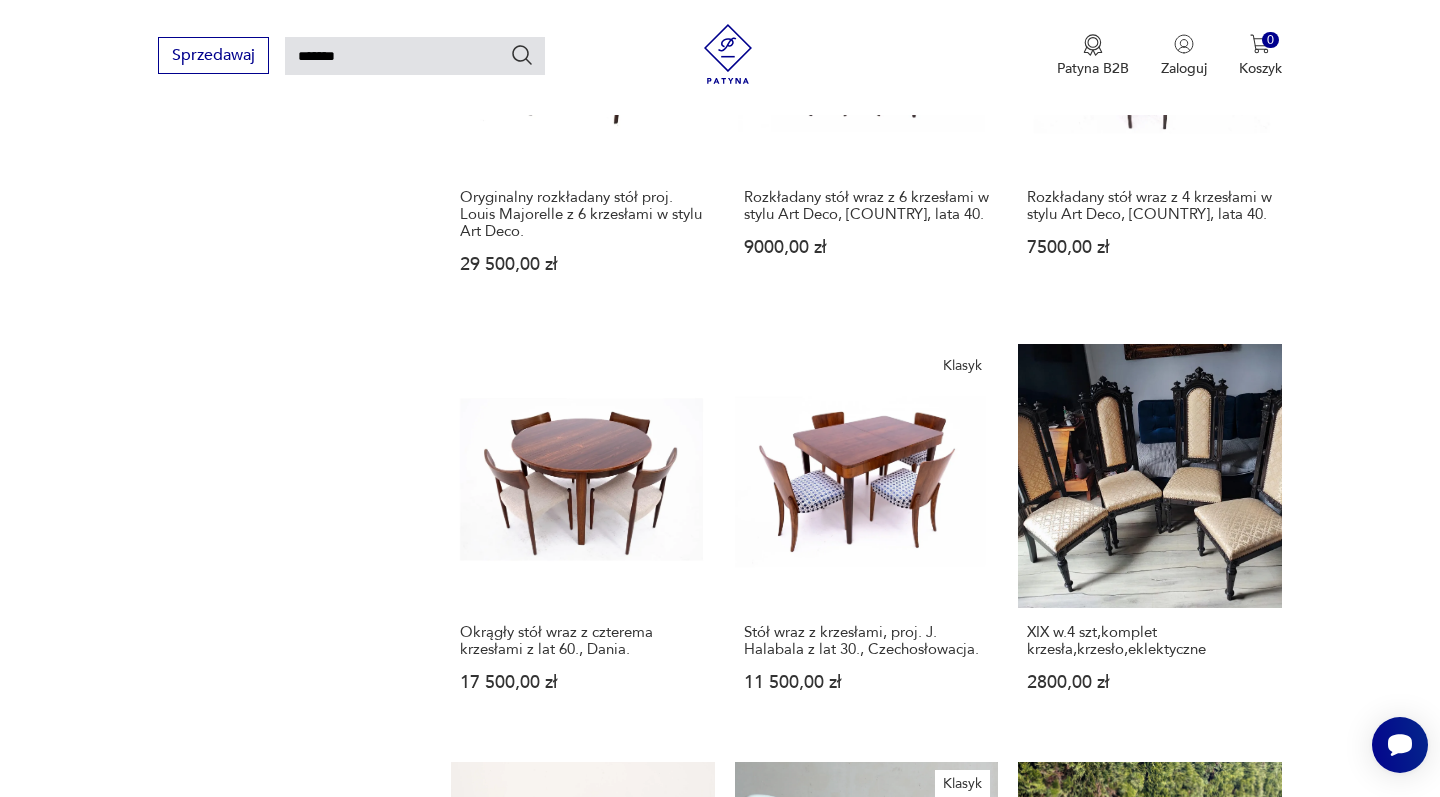 click on "3" at bounding box center [912, 1652] 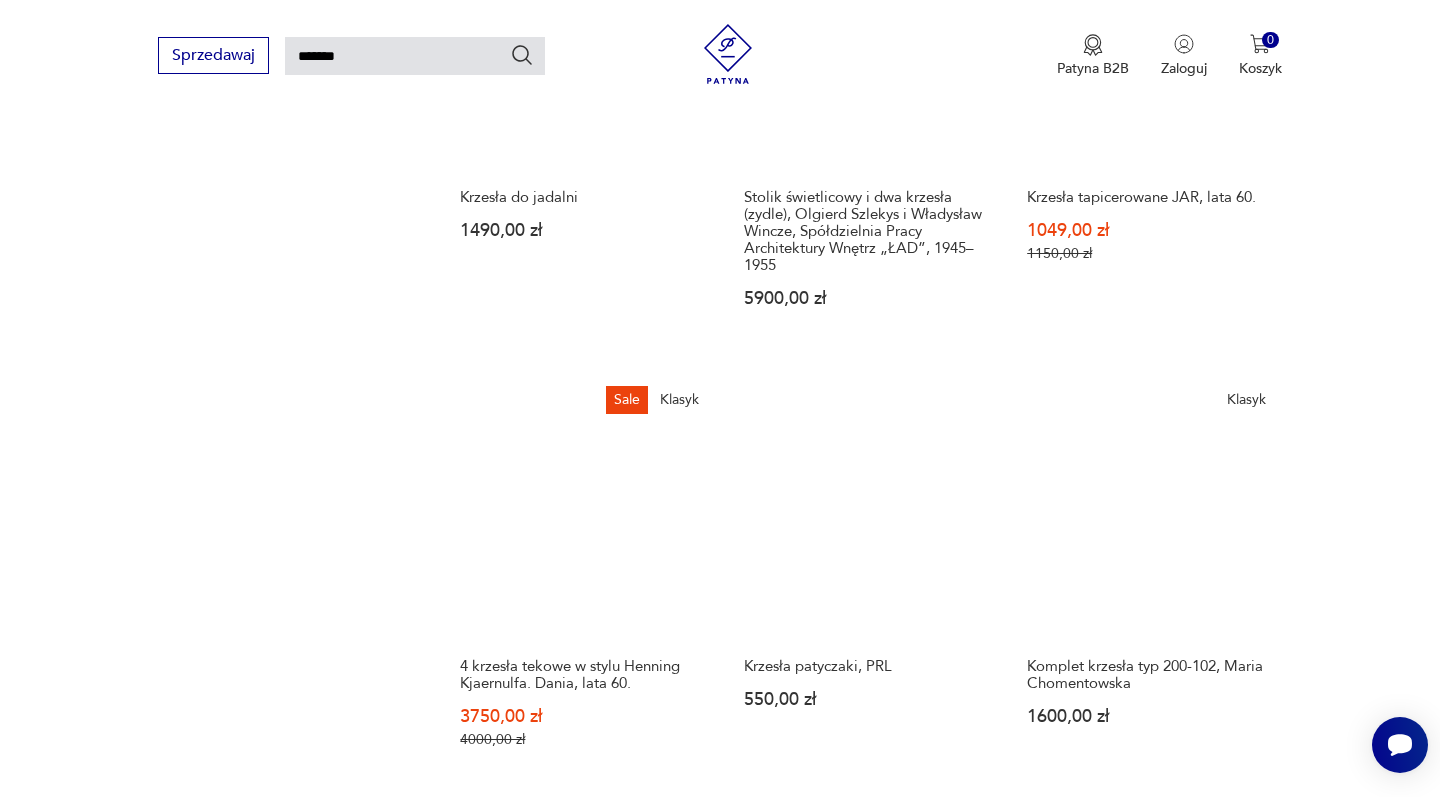 scroll, scrollTop: 1401, scrollLeft: 0, axis: vertical 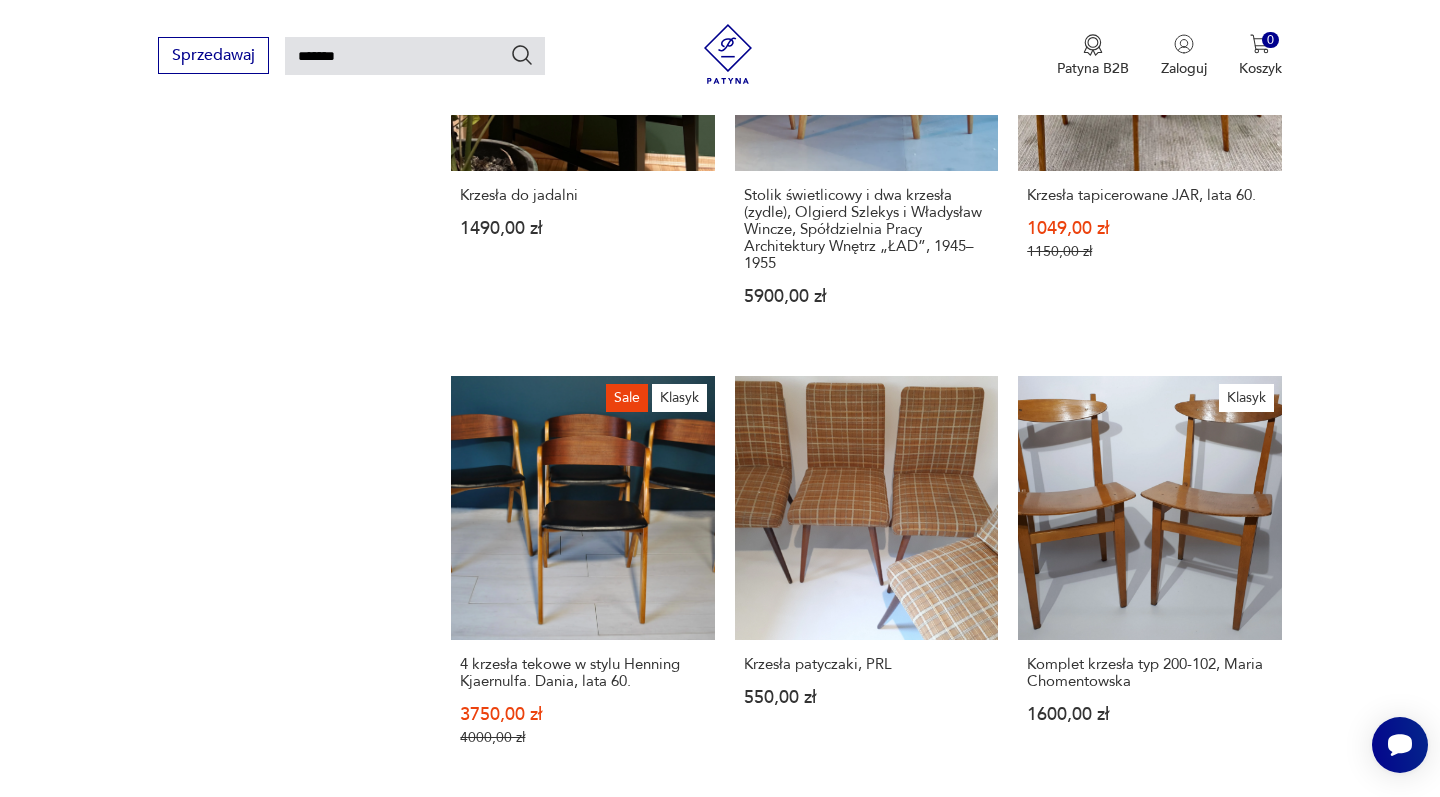 click on "4" at bounding box center [958, 1707] 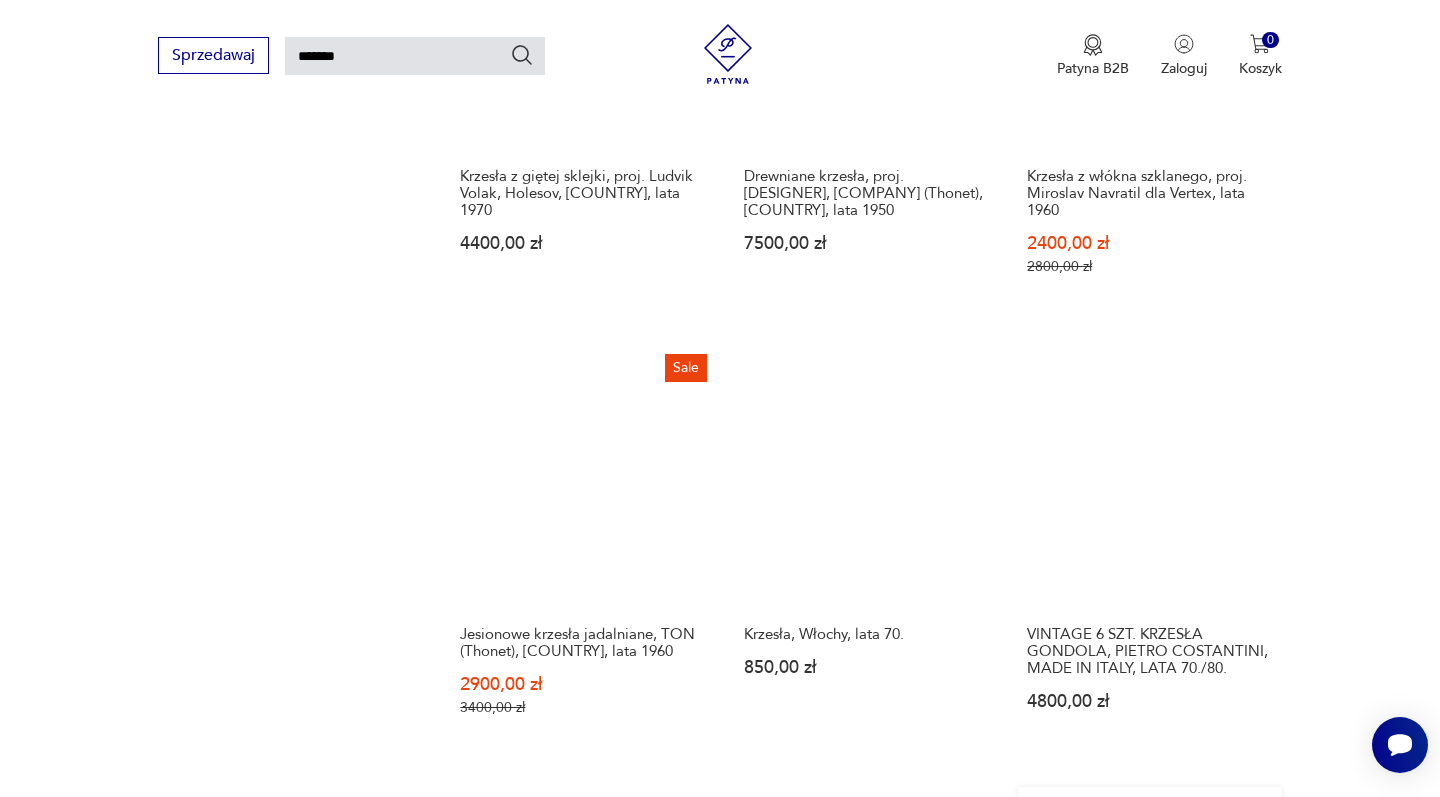 scroll, scrollTop: 1410, scrollLeft: 0, axis: vertical 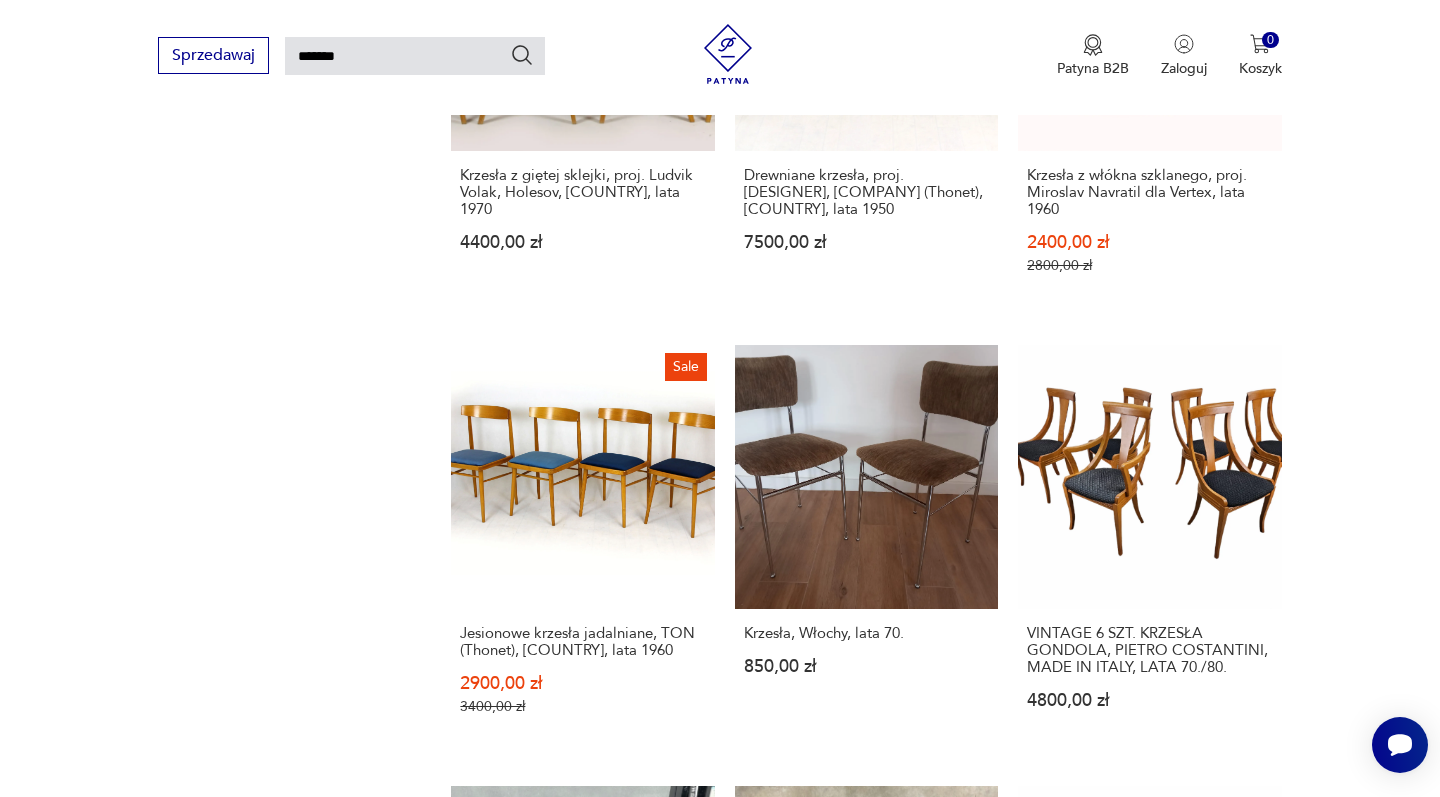 click on "5" at bounding box center [1004, 1676] 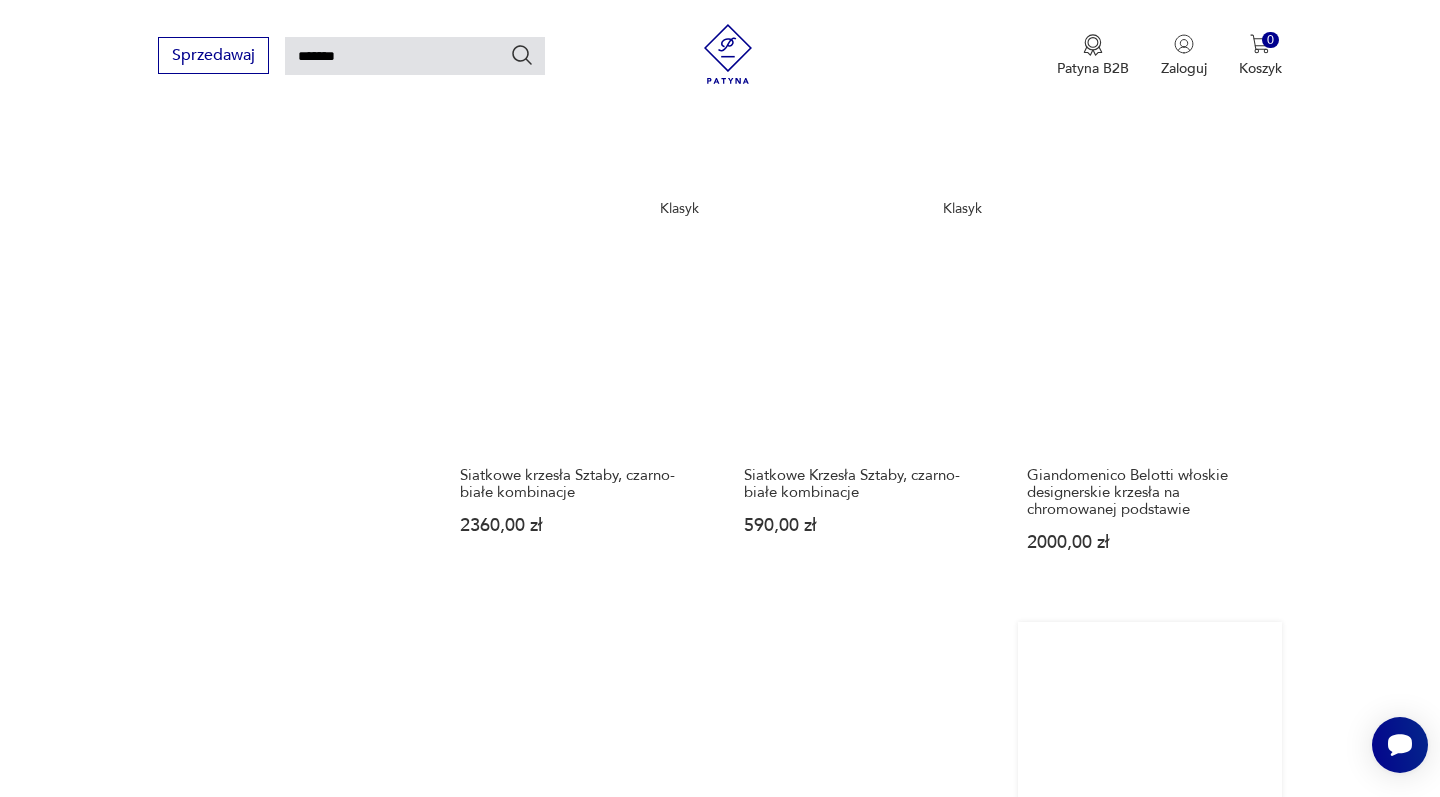 scroll, scrollTop: 1534, scrollLeft: 0, axis: vertical 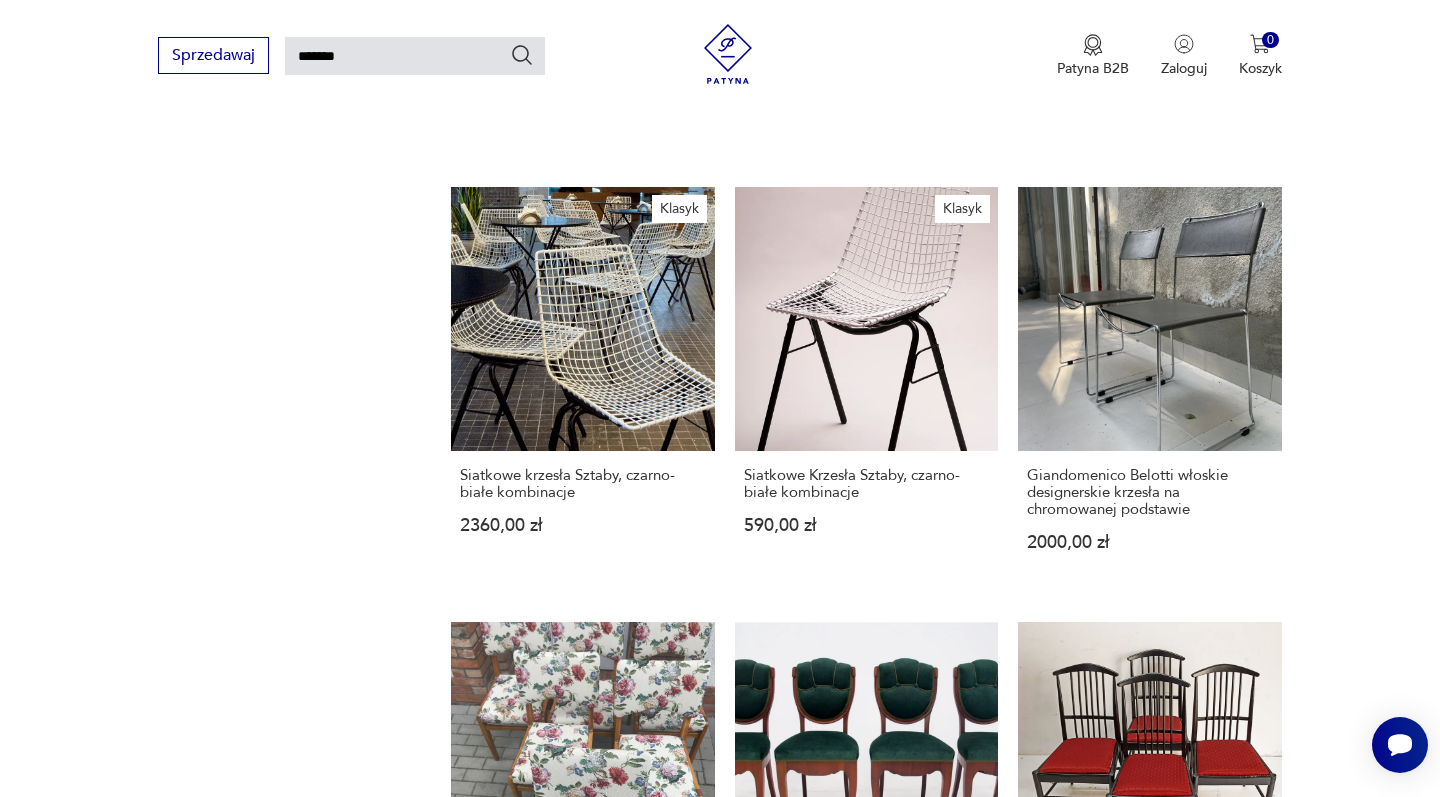 click on "6" at bounding box center [1050, 1546] 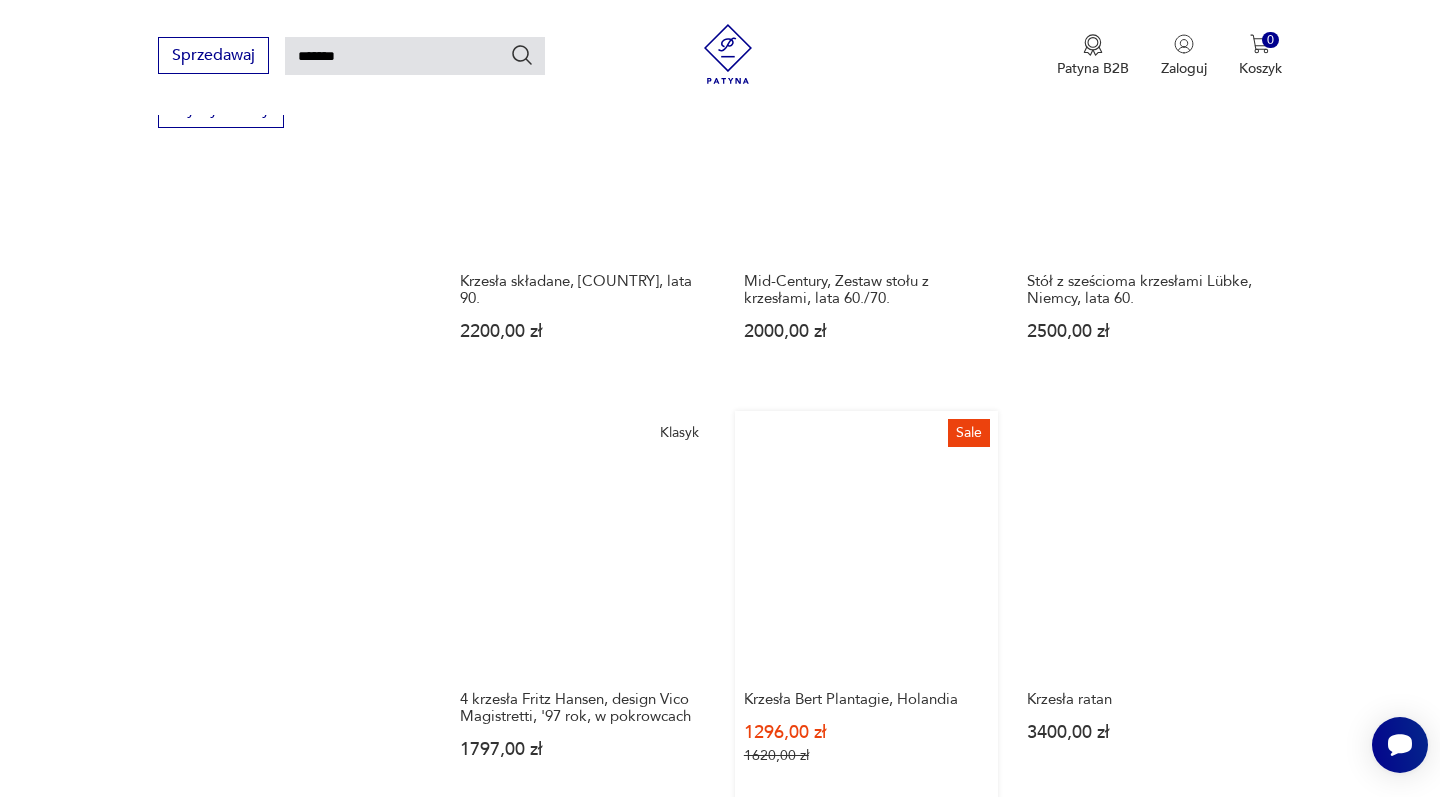 scroll, scrollTop: 1300, scrollLeft: 0, axis: vertical 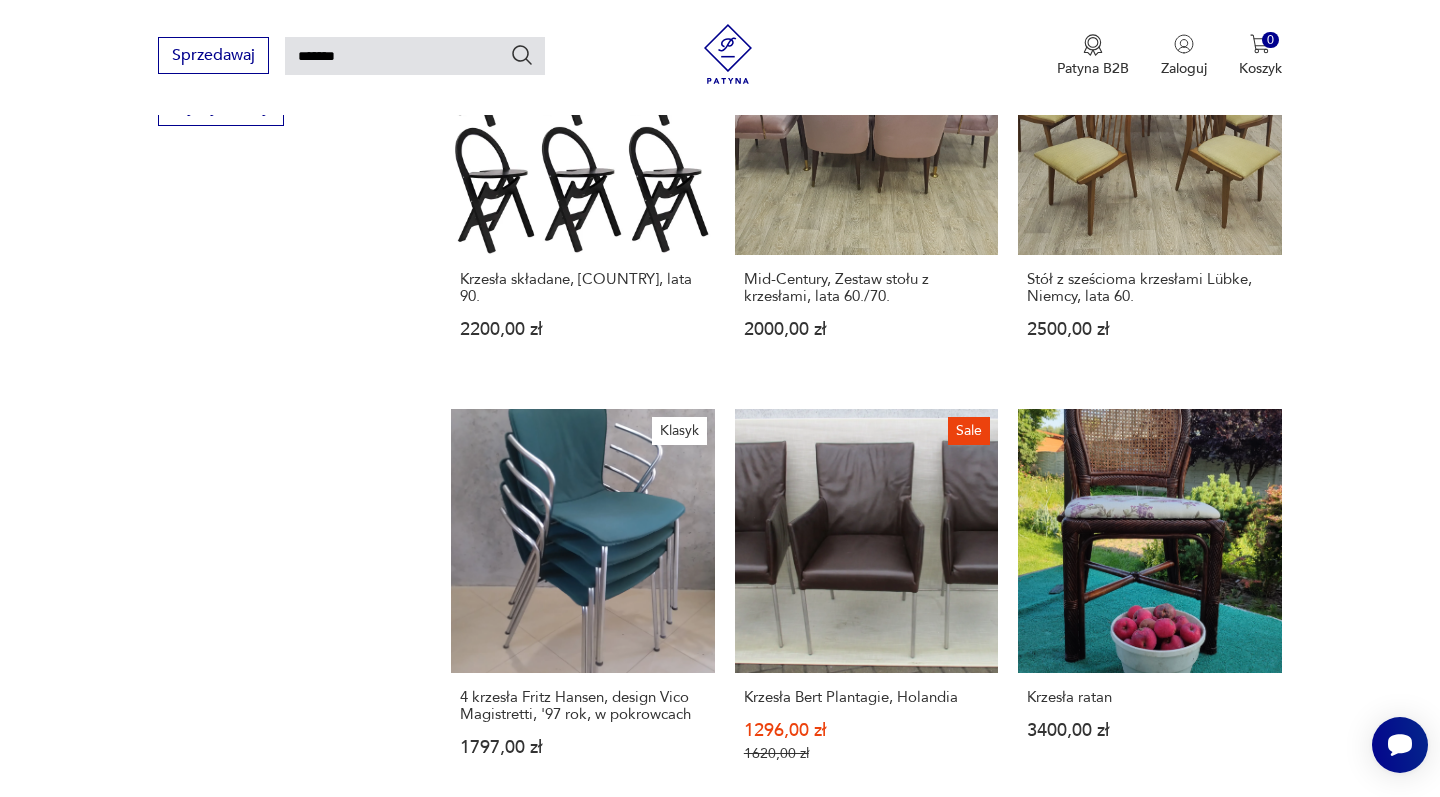 click on "7" at bounding box center [1050, 1746] 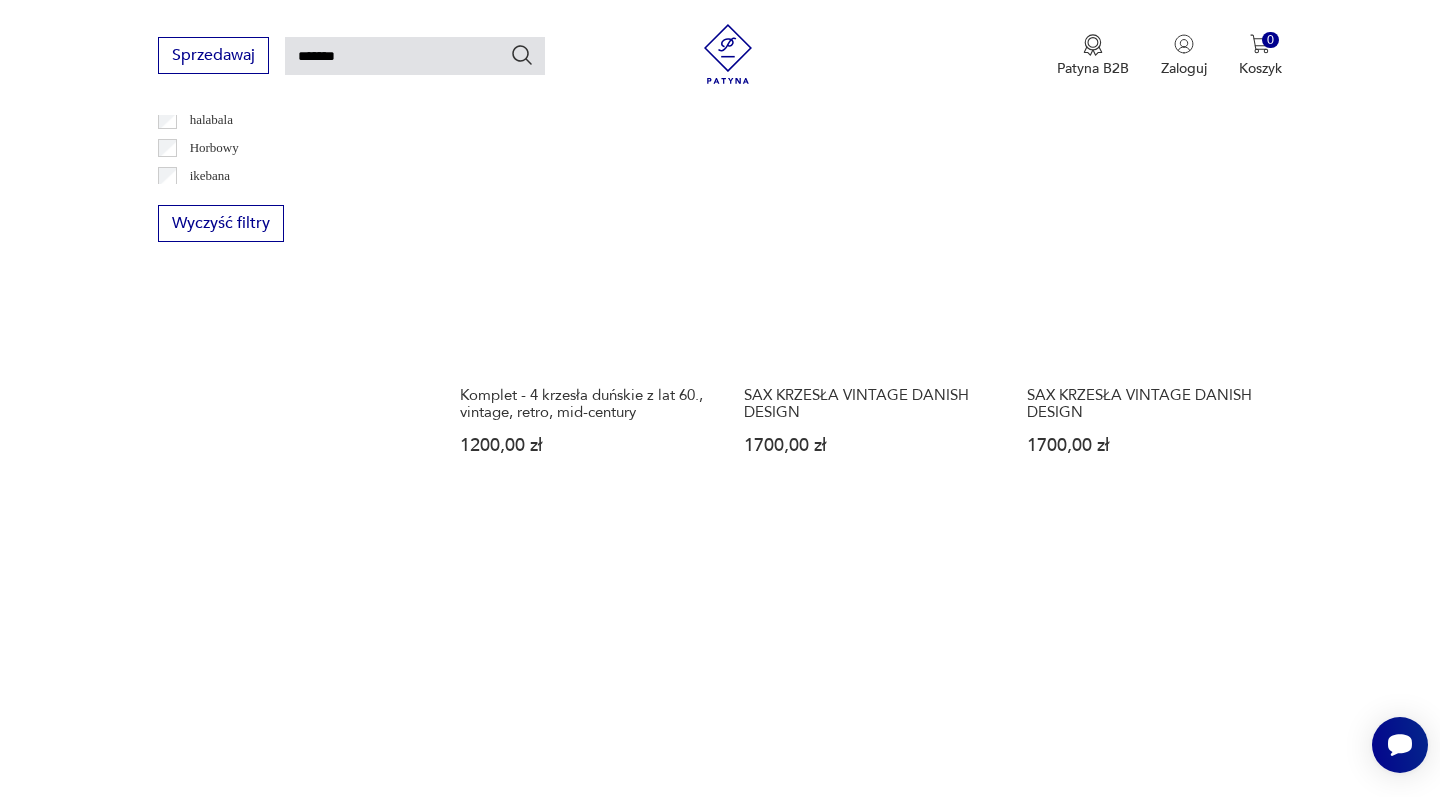 scroll, scrollTop: 1230, scrollLeft: 0, axis: vertical 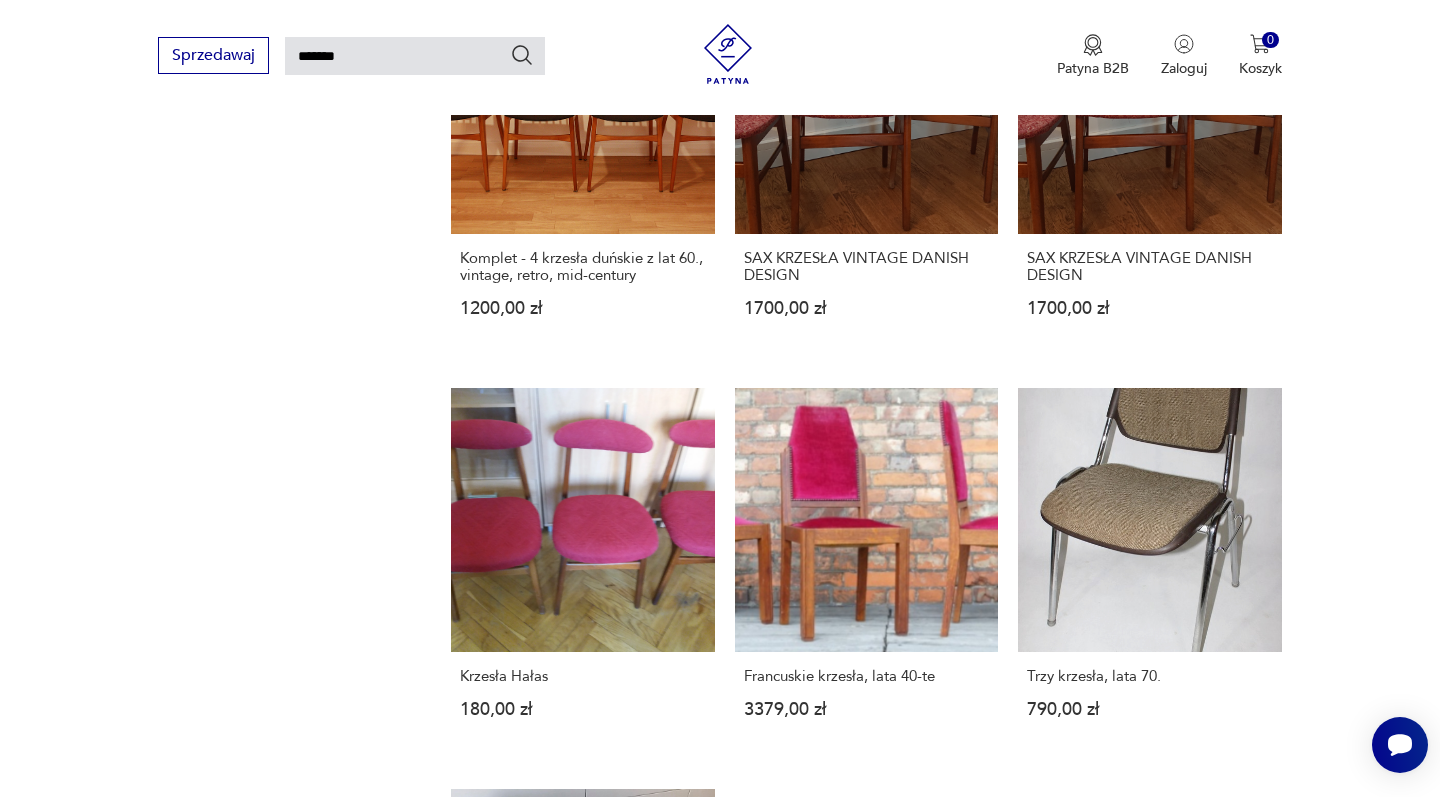 click on "8" at bounding box center (1034, 1679) 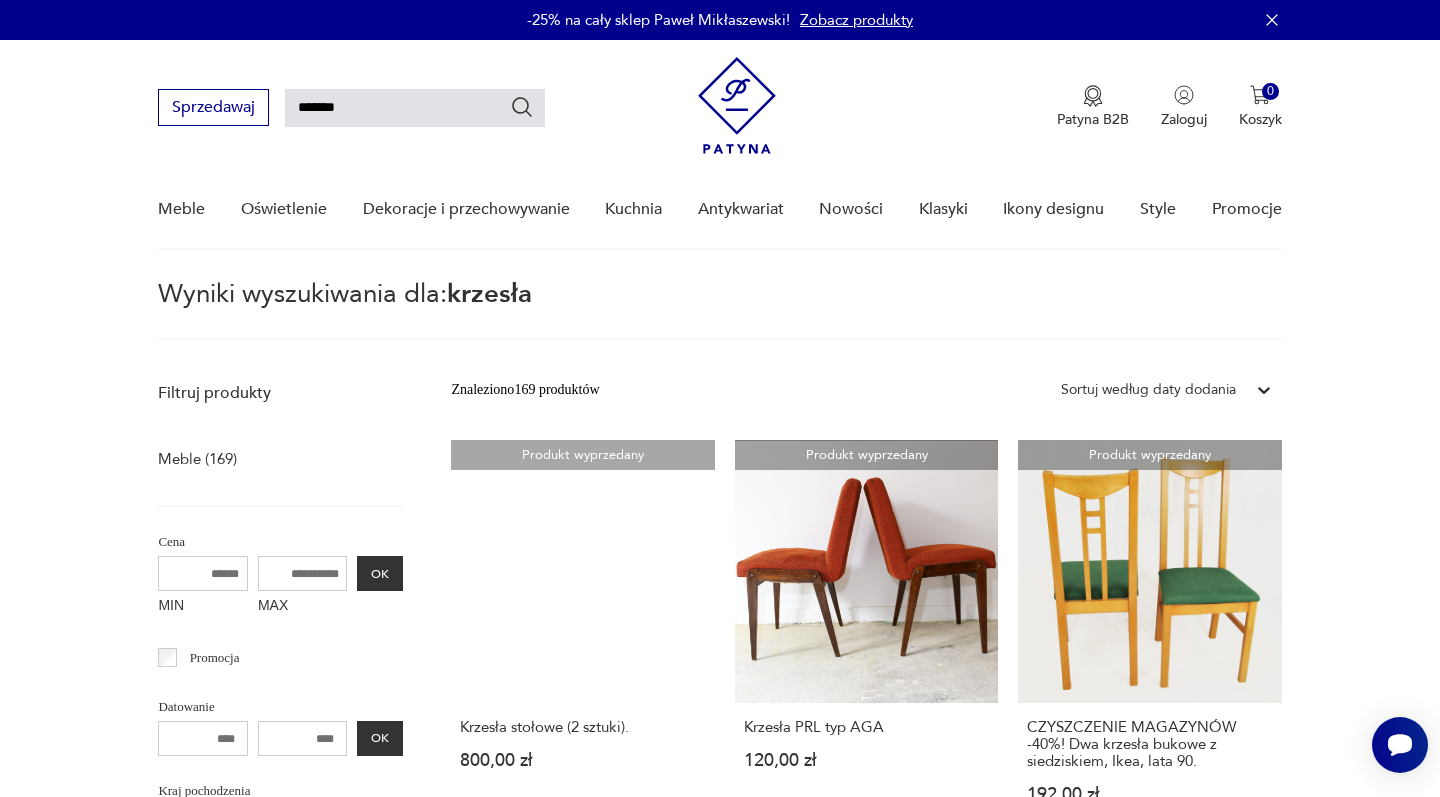 scroll, scrollTop: 0, scrollLeft: 0, axis: both 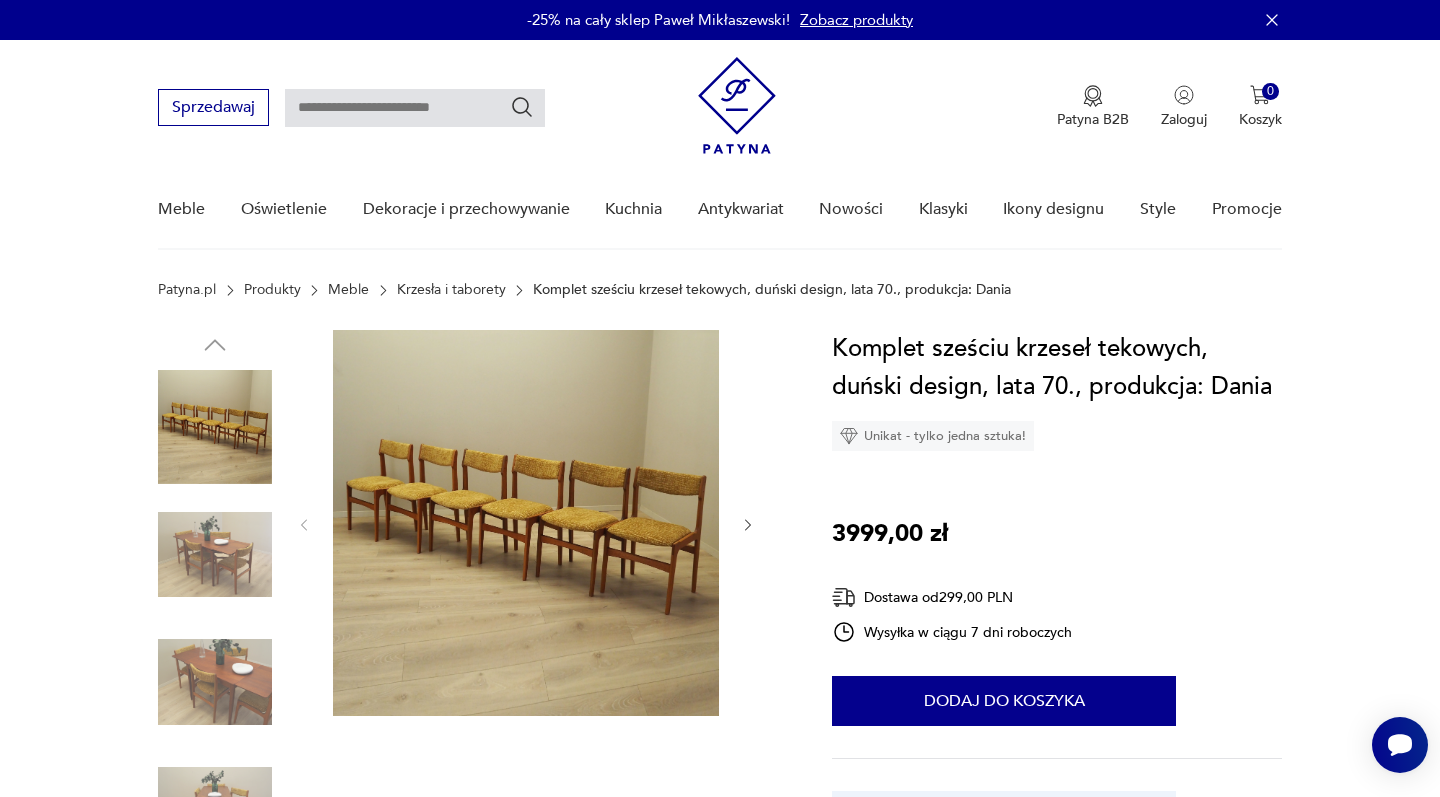 click at bounding box center (526, 523) 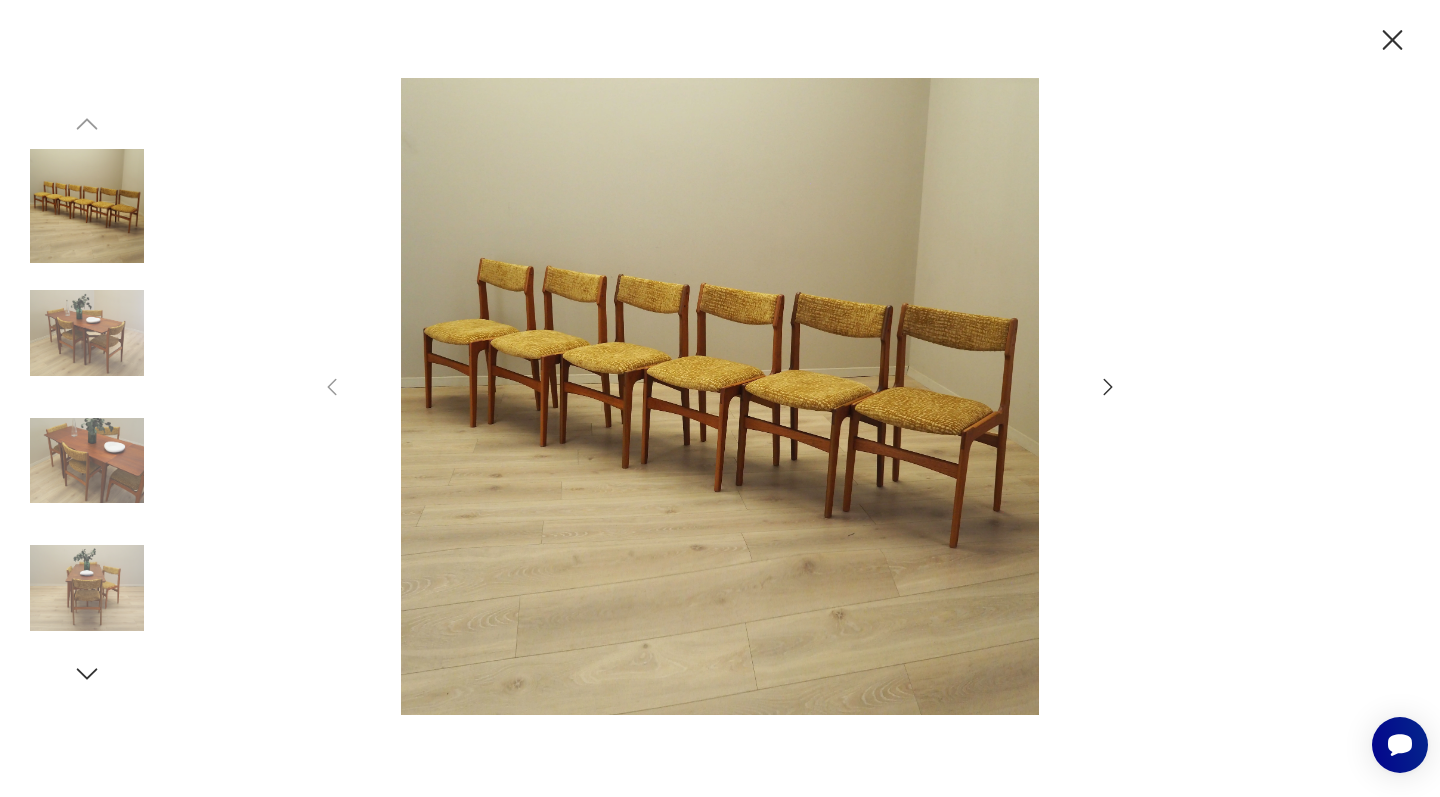 click at bounding box center [720, 397] 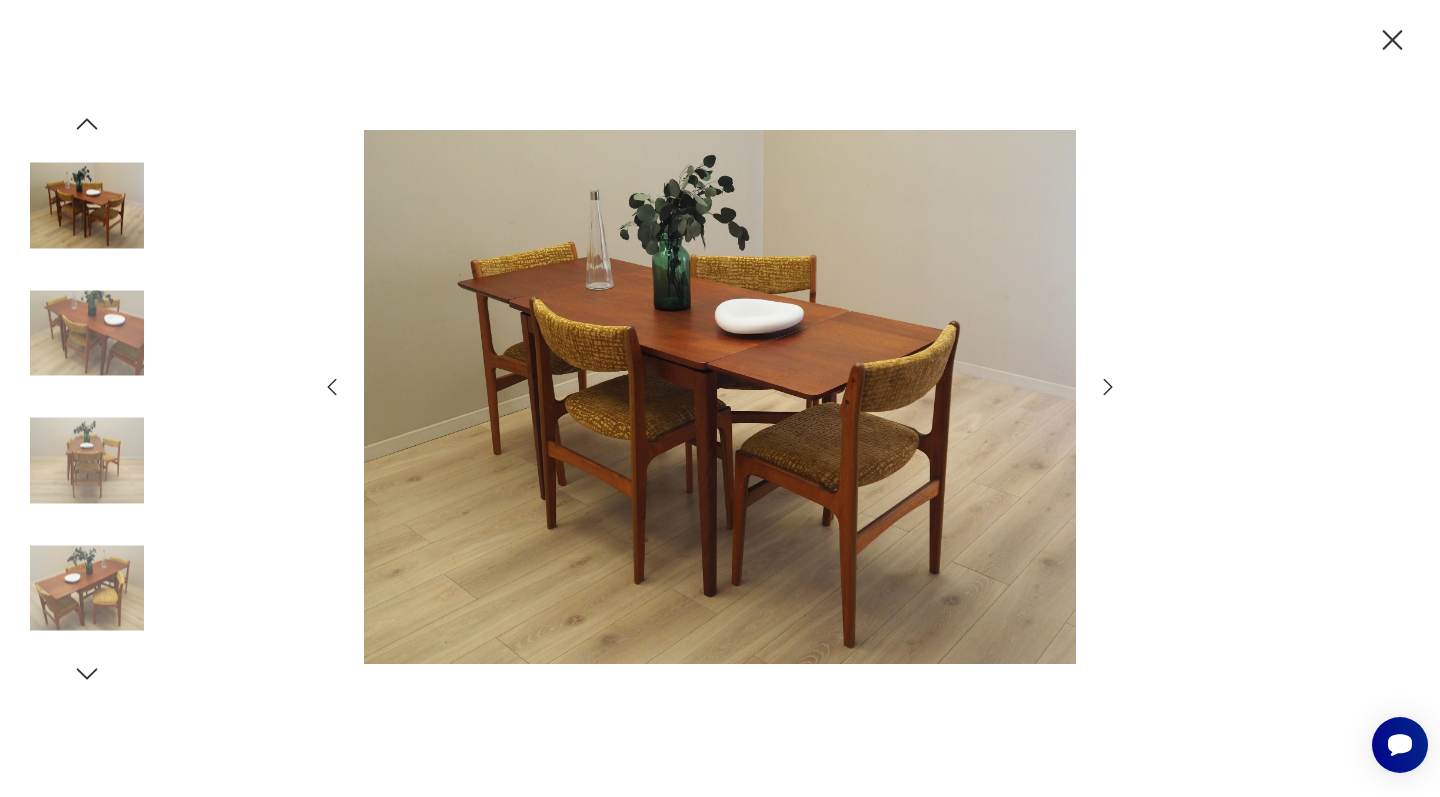 click at bounding box center (87, 461) 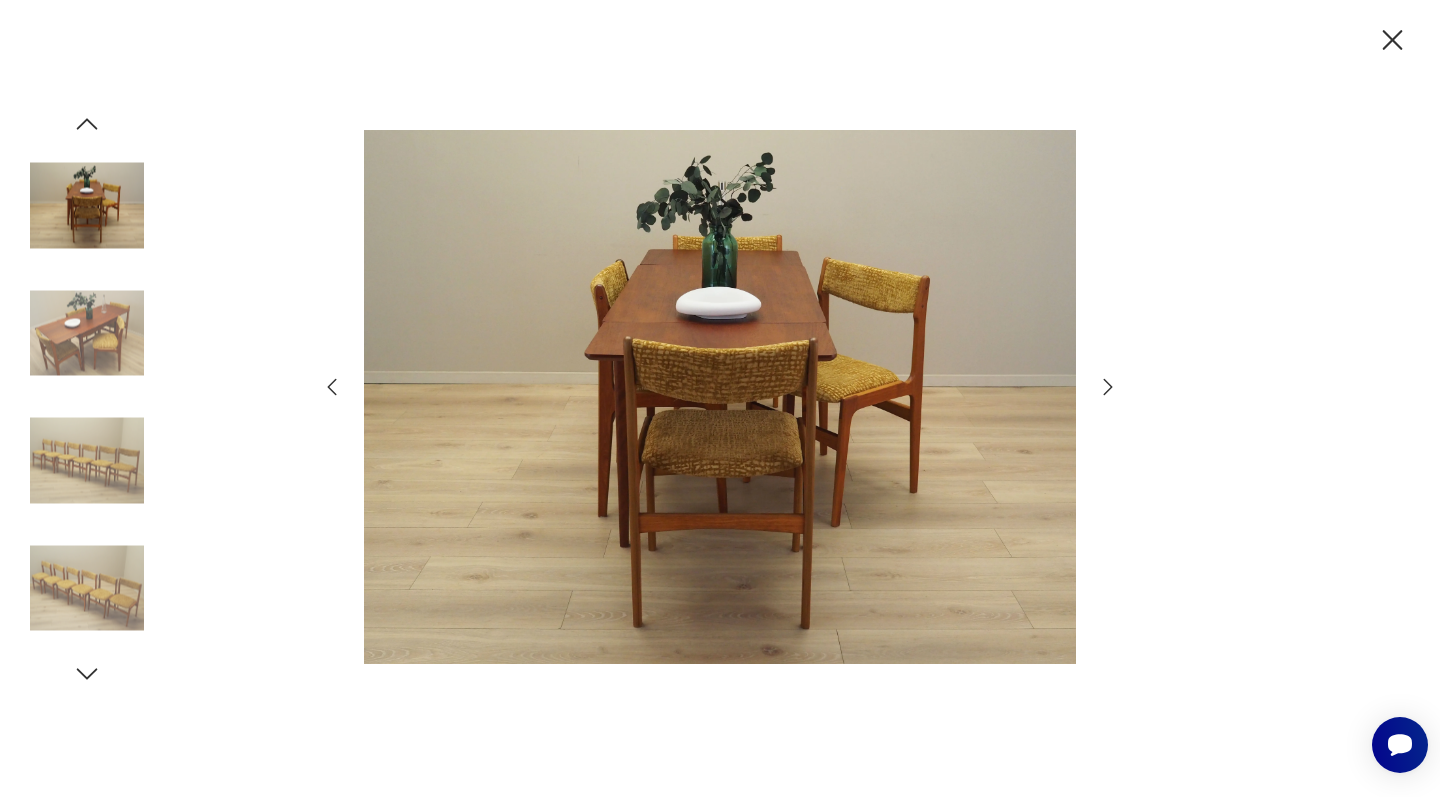 click at bounding box center (87, 461) 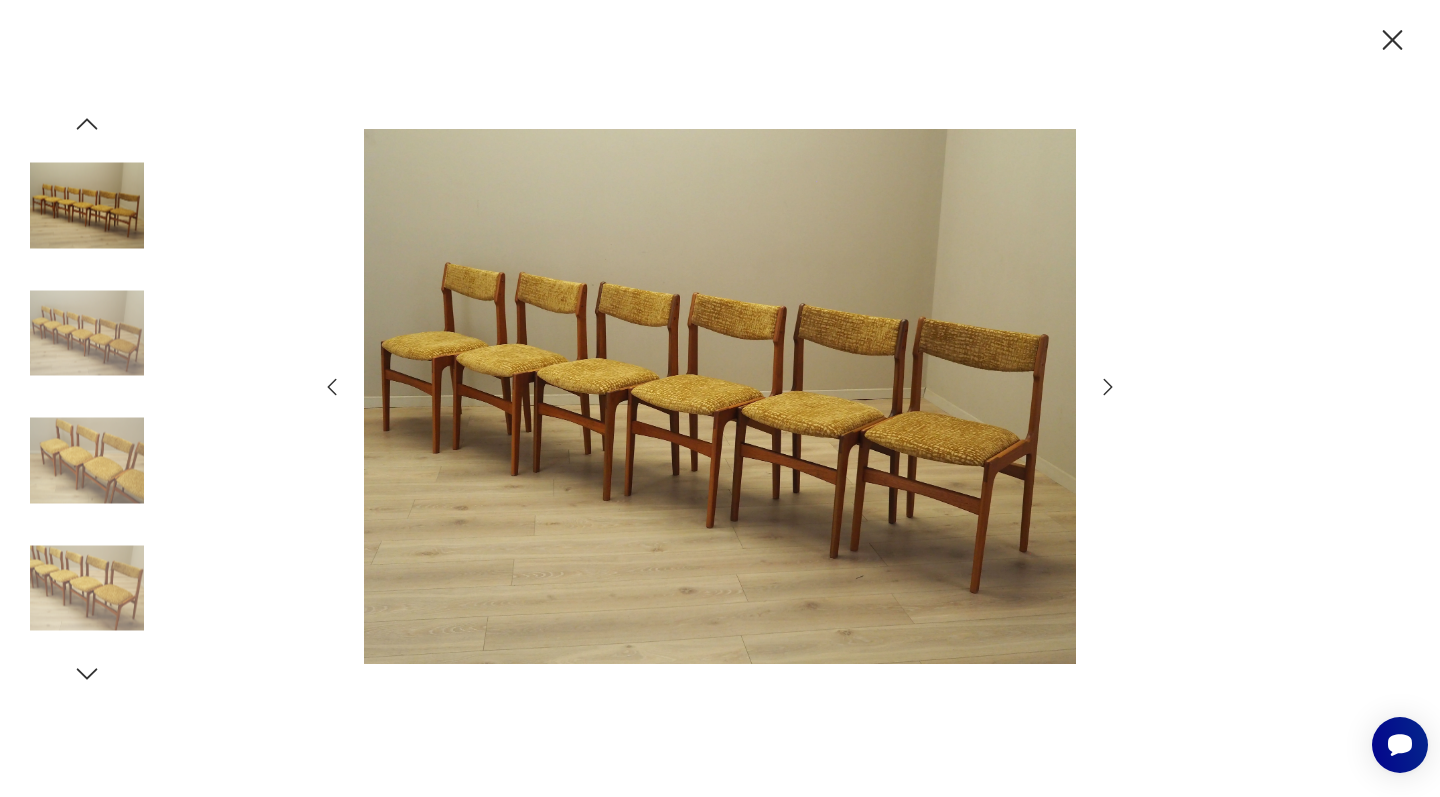 click at bounding box center (87, 588) 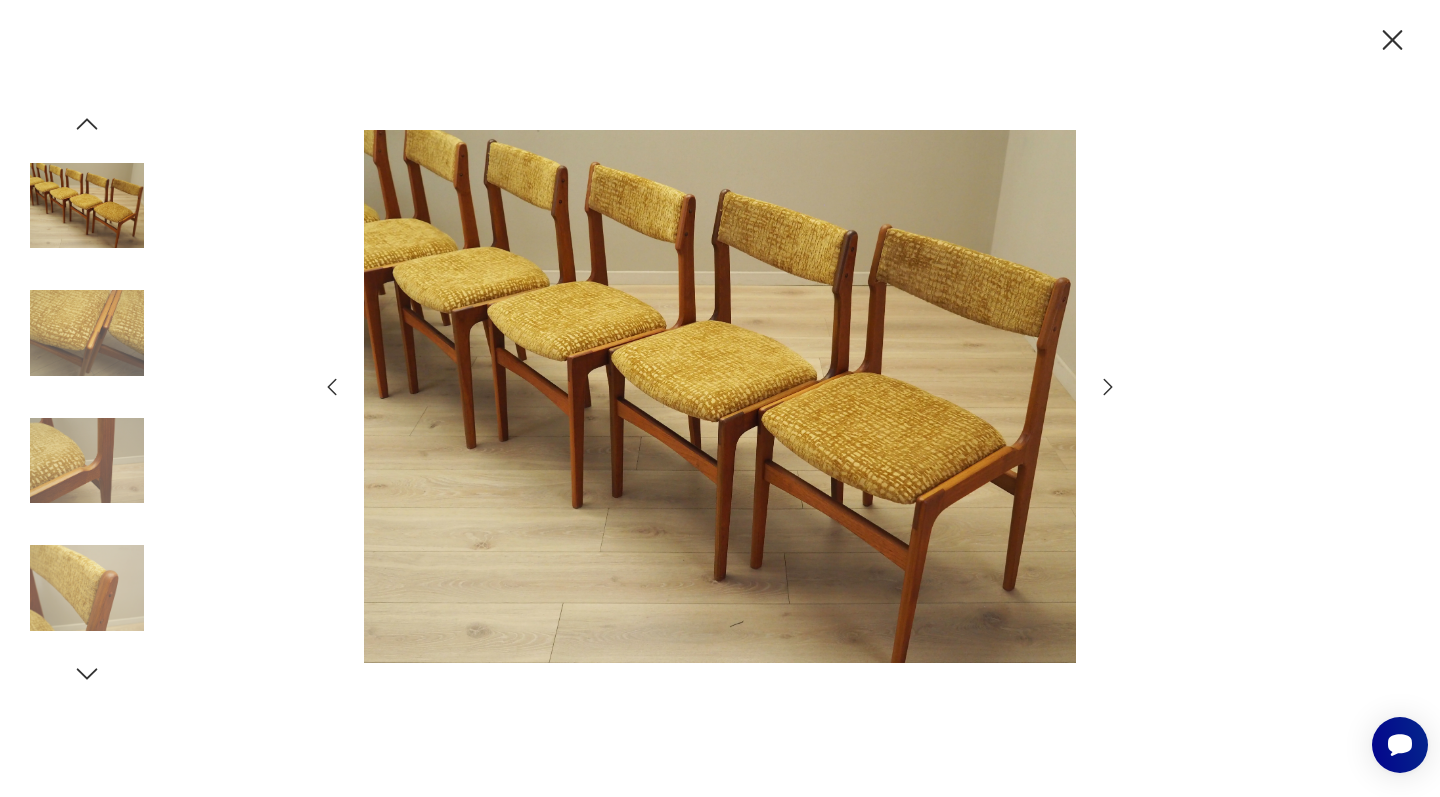 click at bounding box center (87, 206) 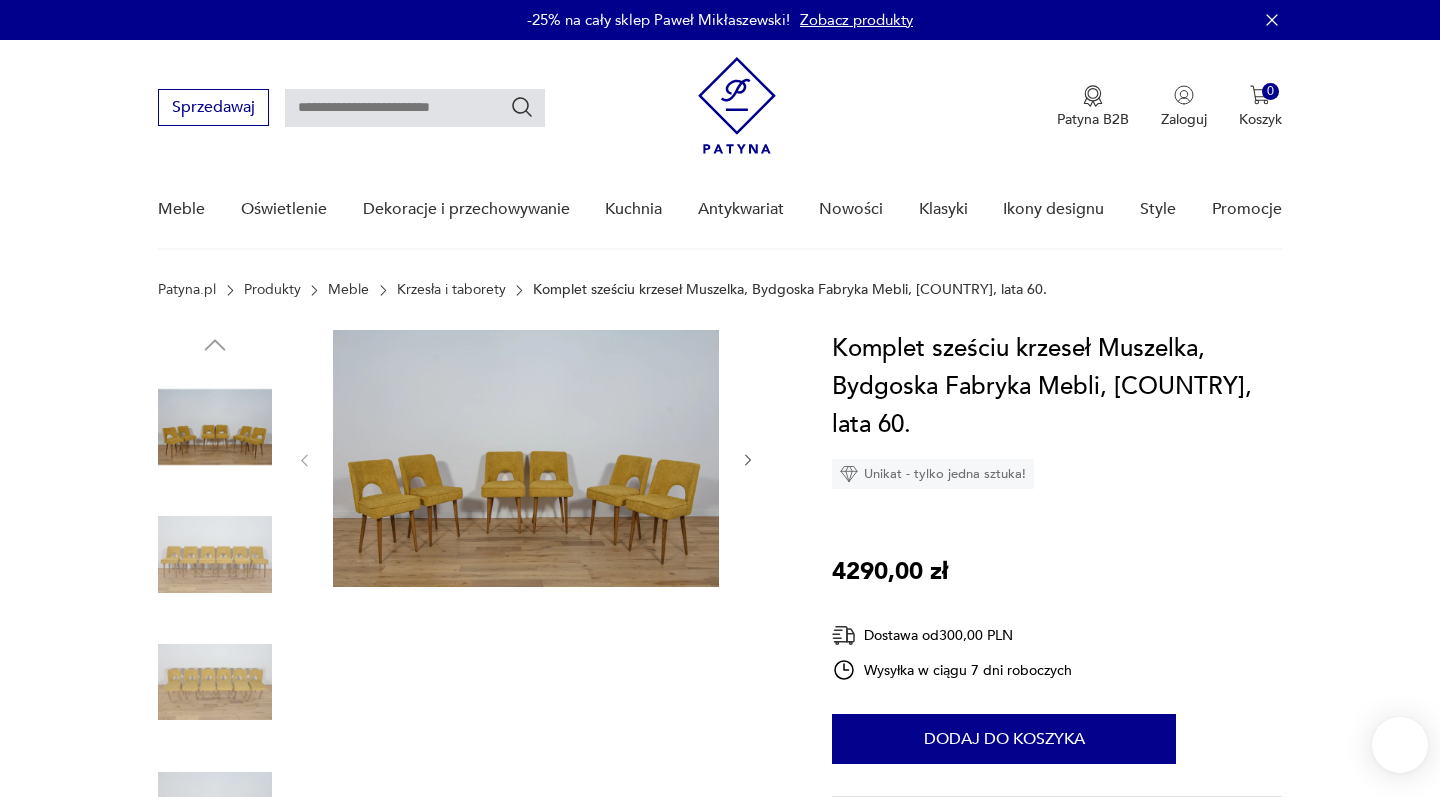 scroll, scrollTop: 0, scrollLeft: 0, axis: both 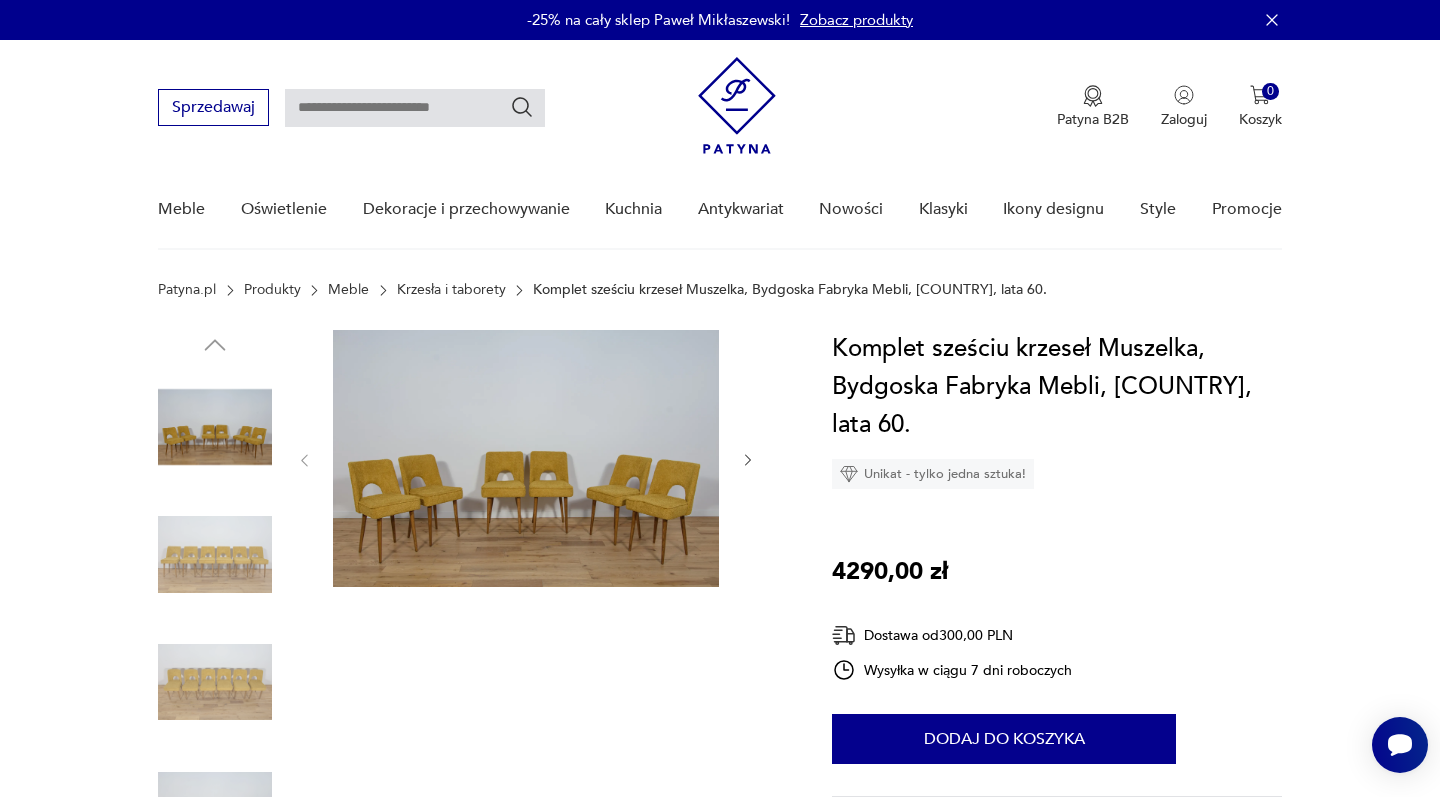 click at bounding box center (526, 458) 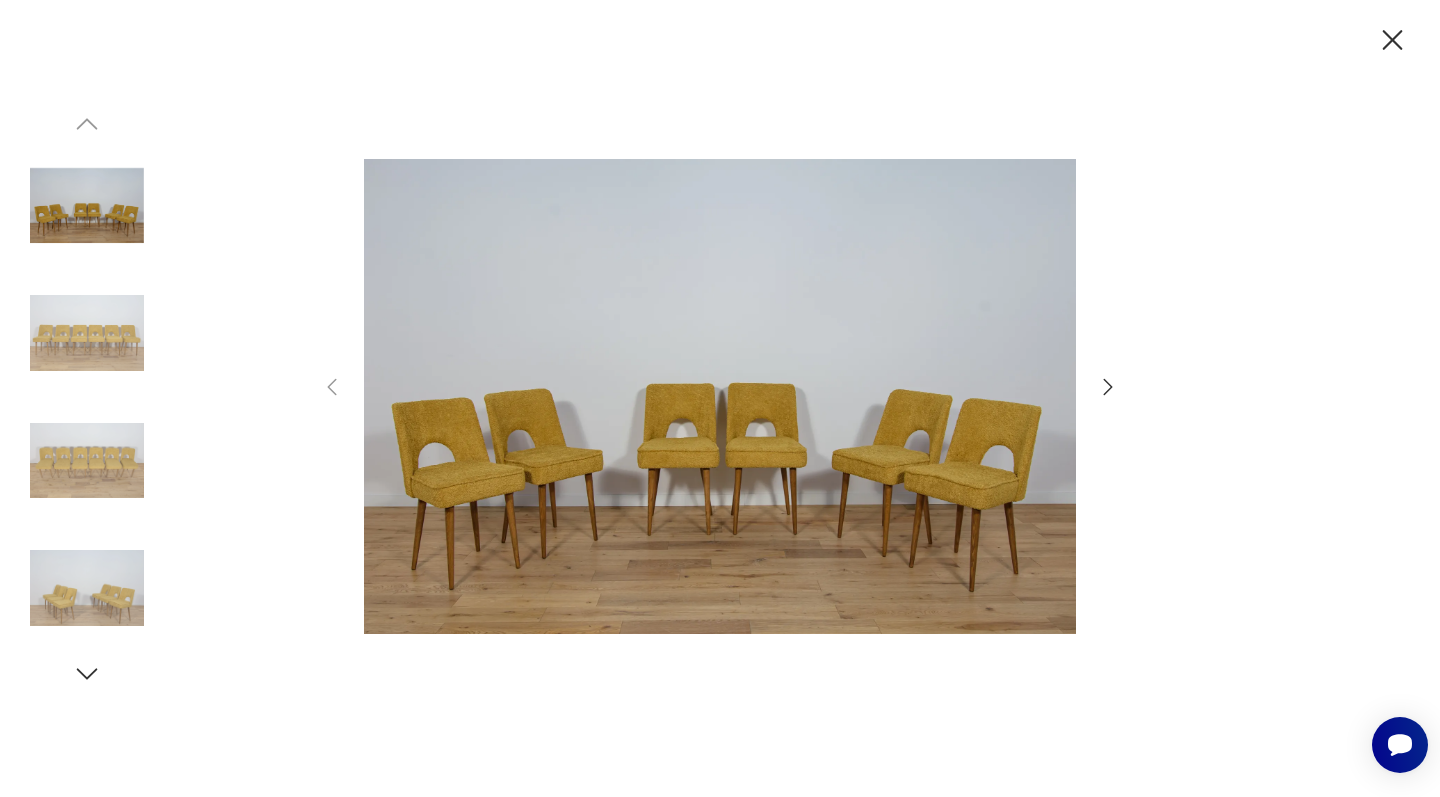 click 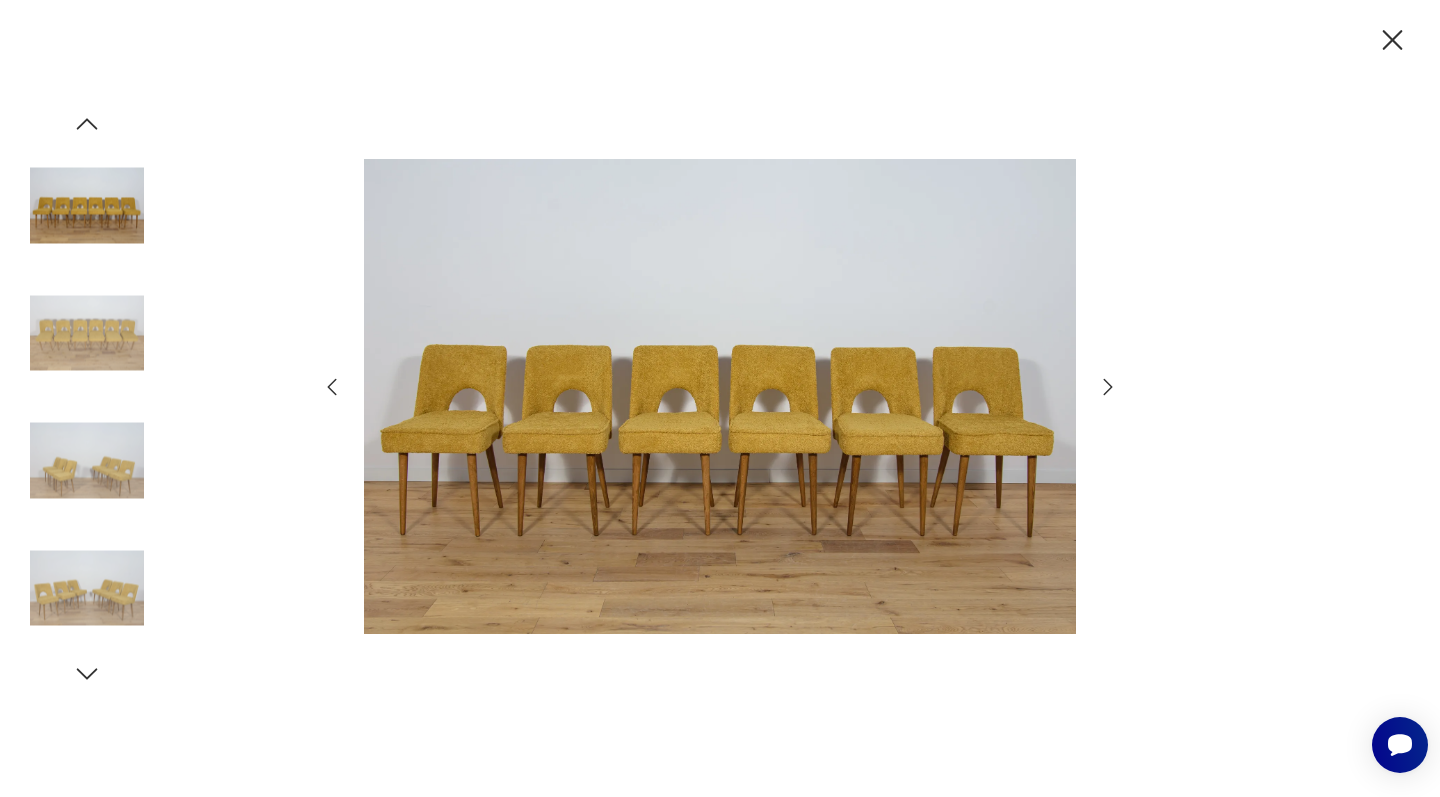 click 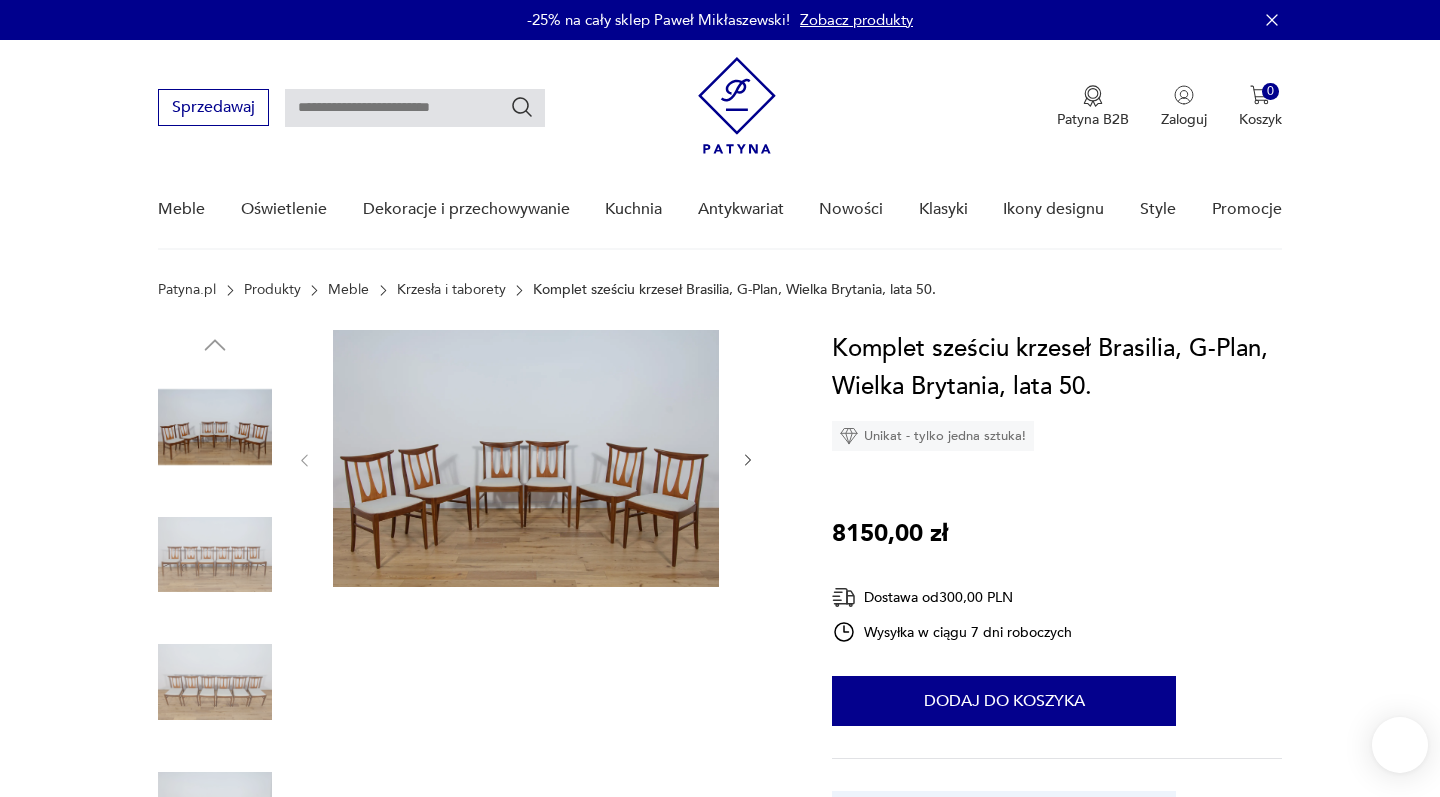 scroll, scrollTop: 0, scrollLeft: 0, axis: both 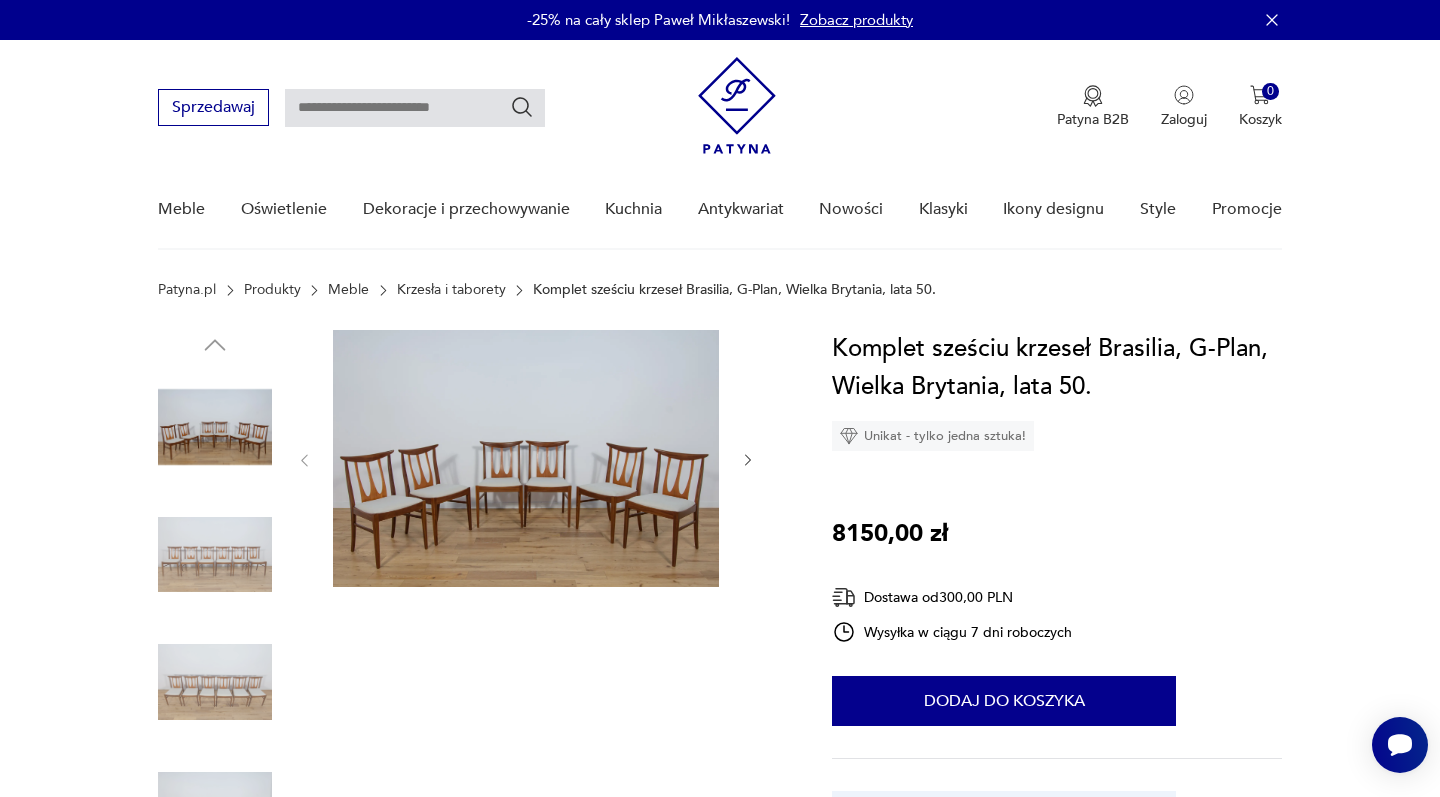 click at bounding box center [526, 458] 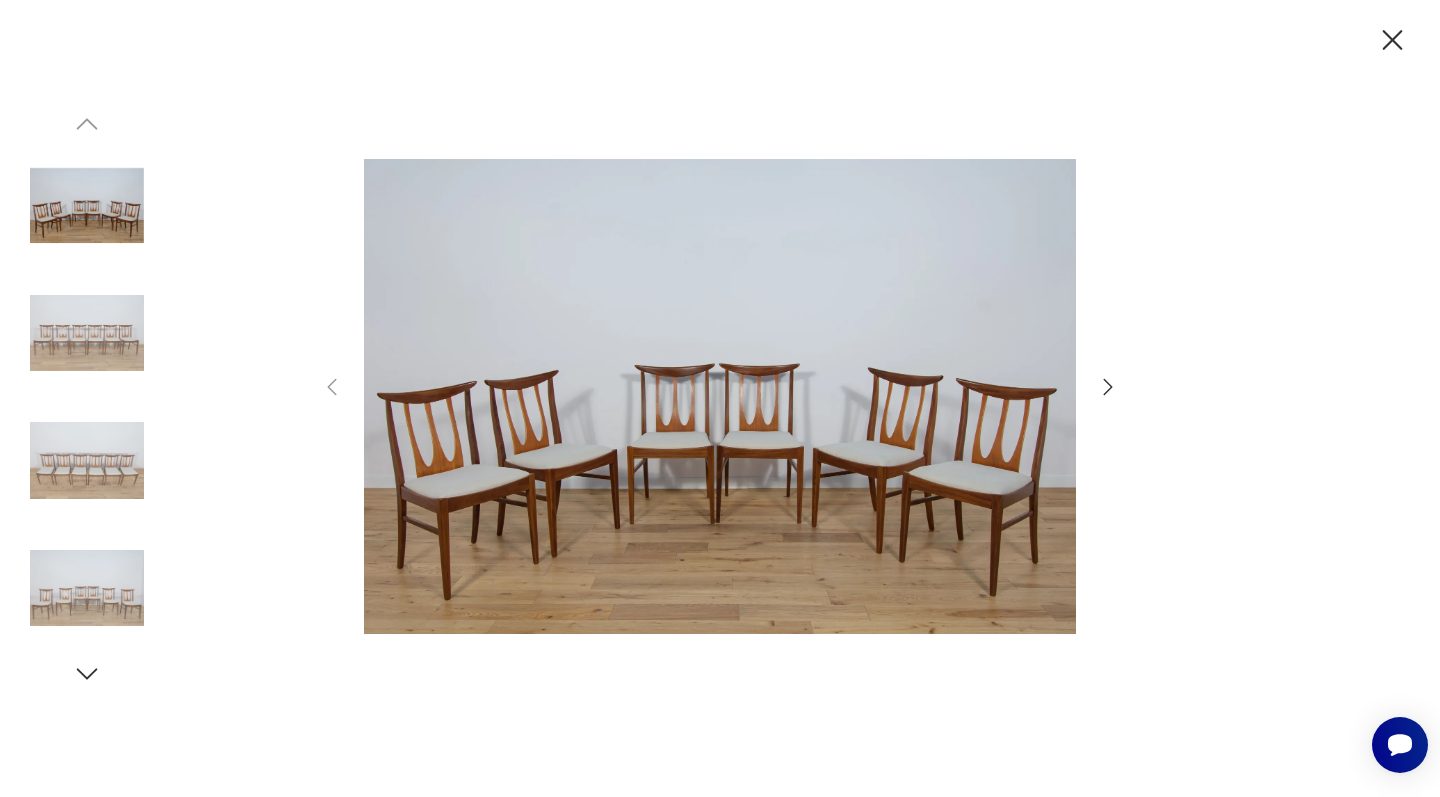 click at bounding box center (720, 397) 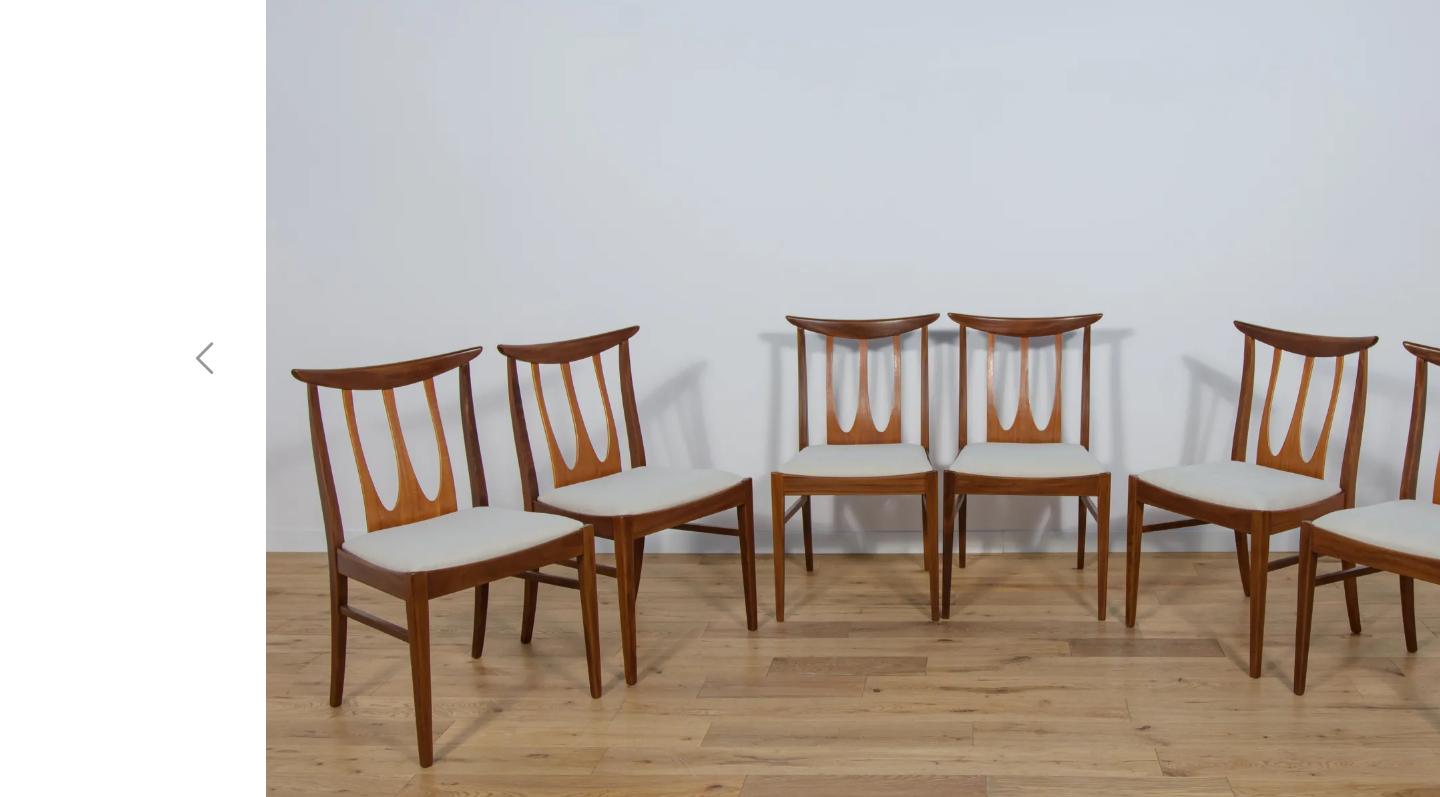 scroll, scrollTop: 18, scrollLeft: 0, axis: vertical 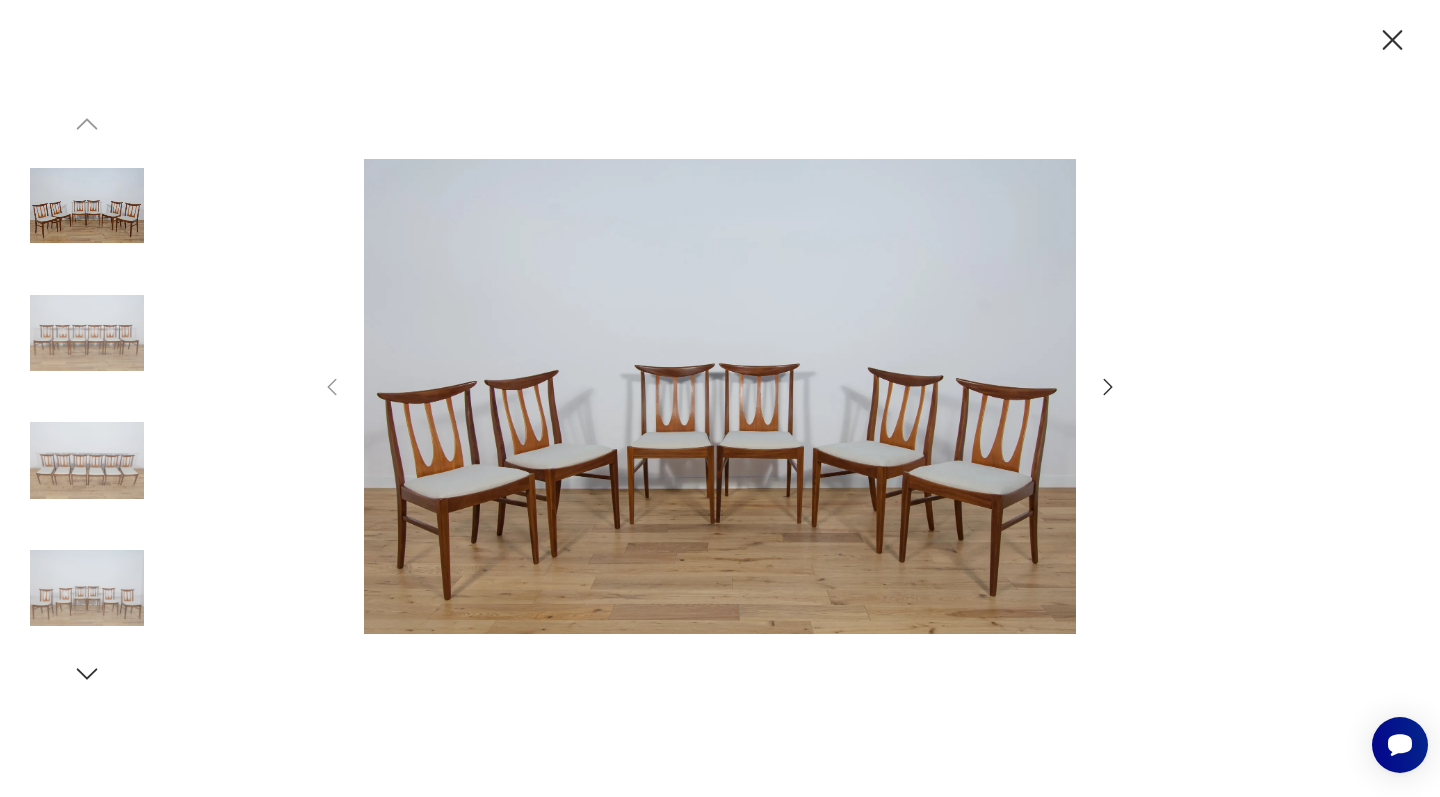 click at bounding box center (720, 399) 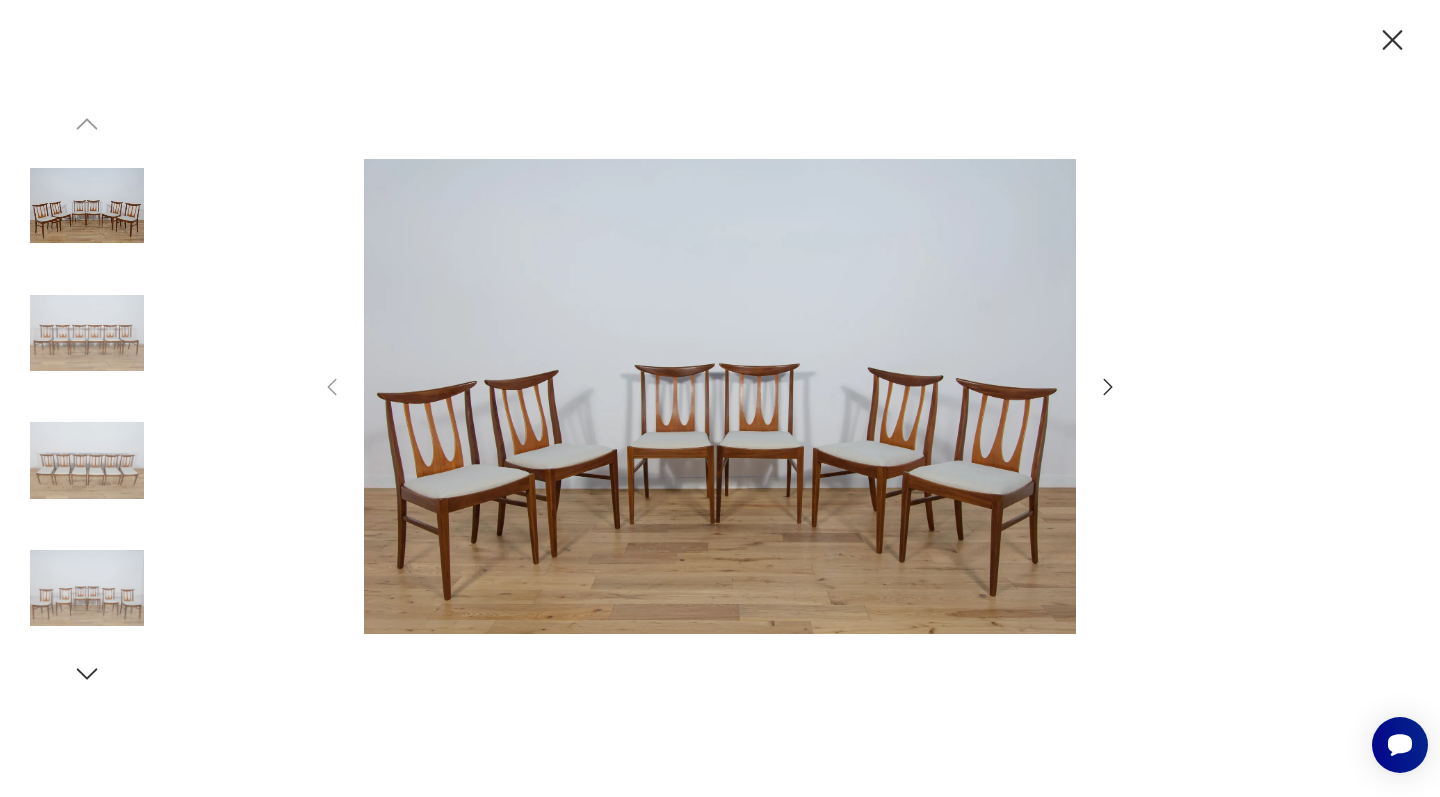 click 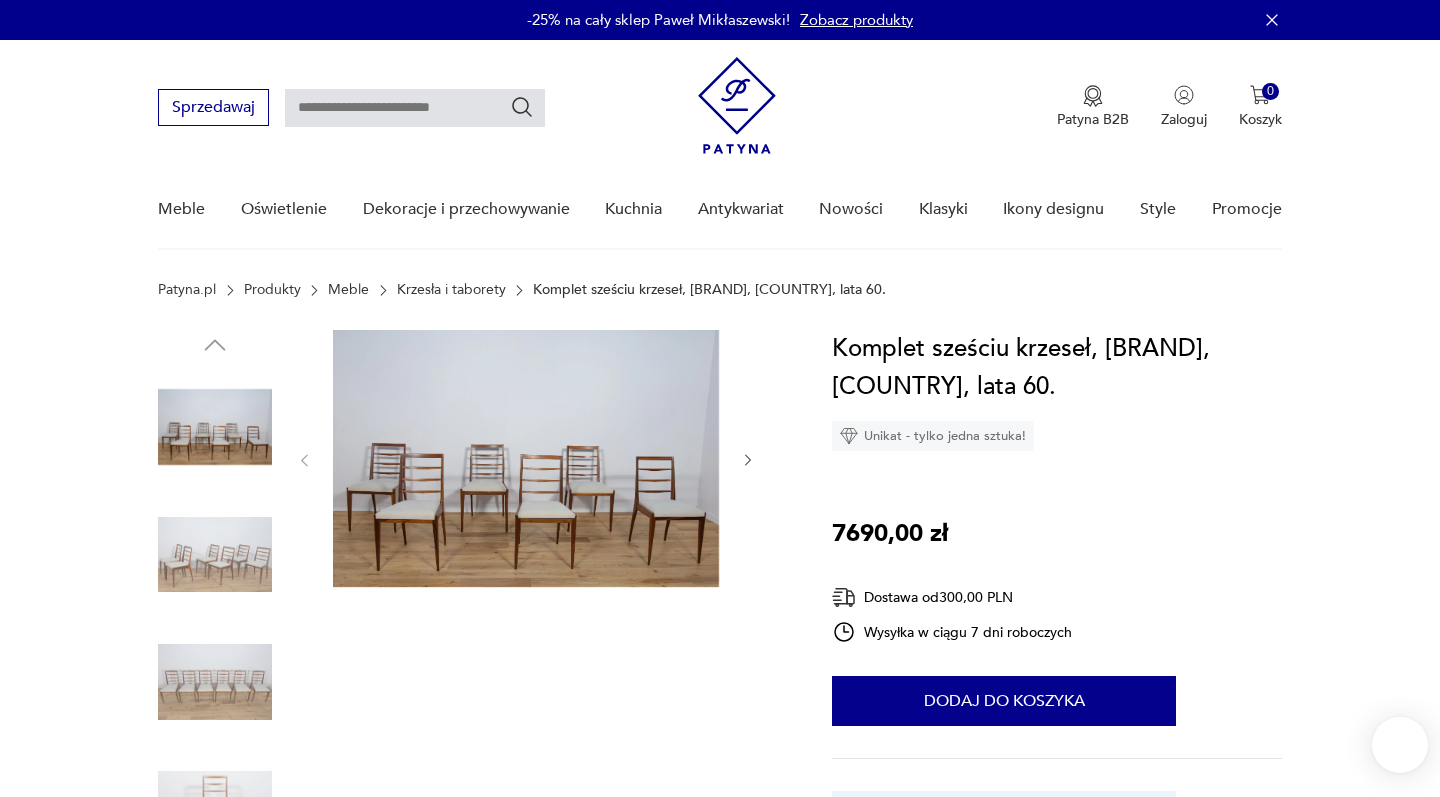 scroll, scrollTop: 0, scrollLeft: 0, axis: both 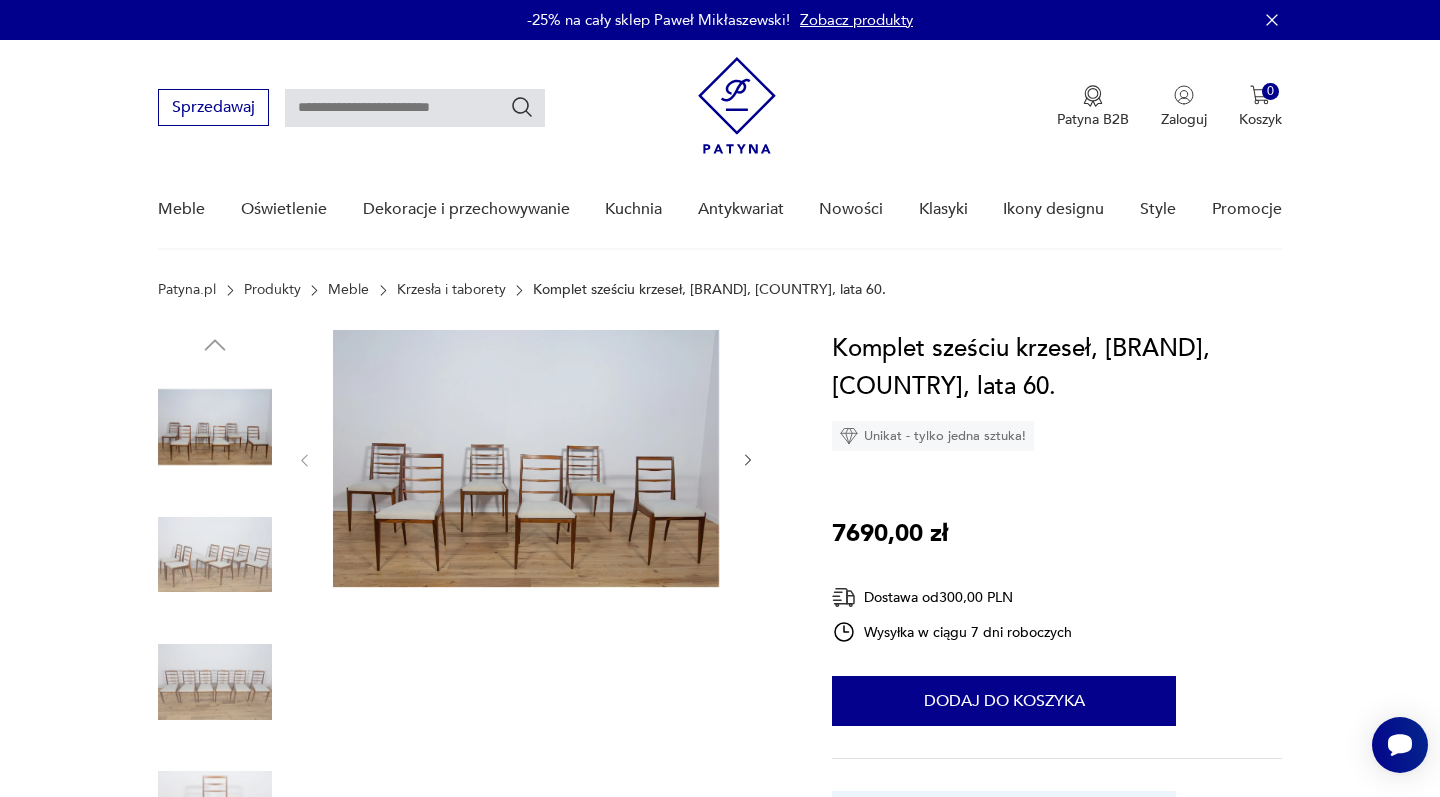 click at bounding box center (526, 458) 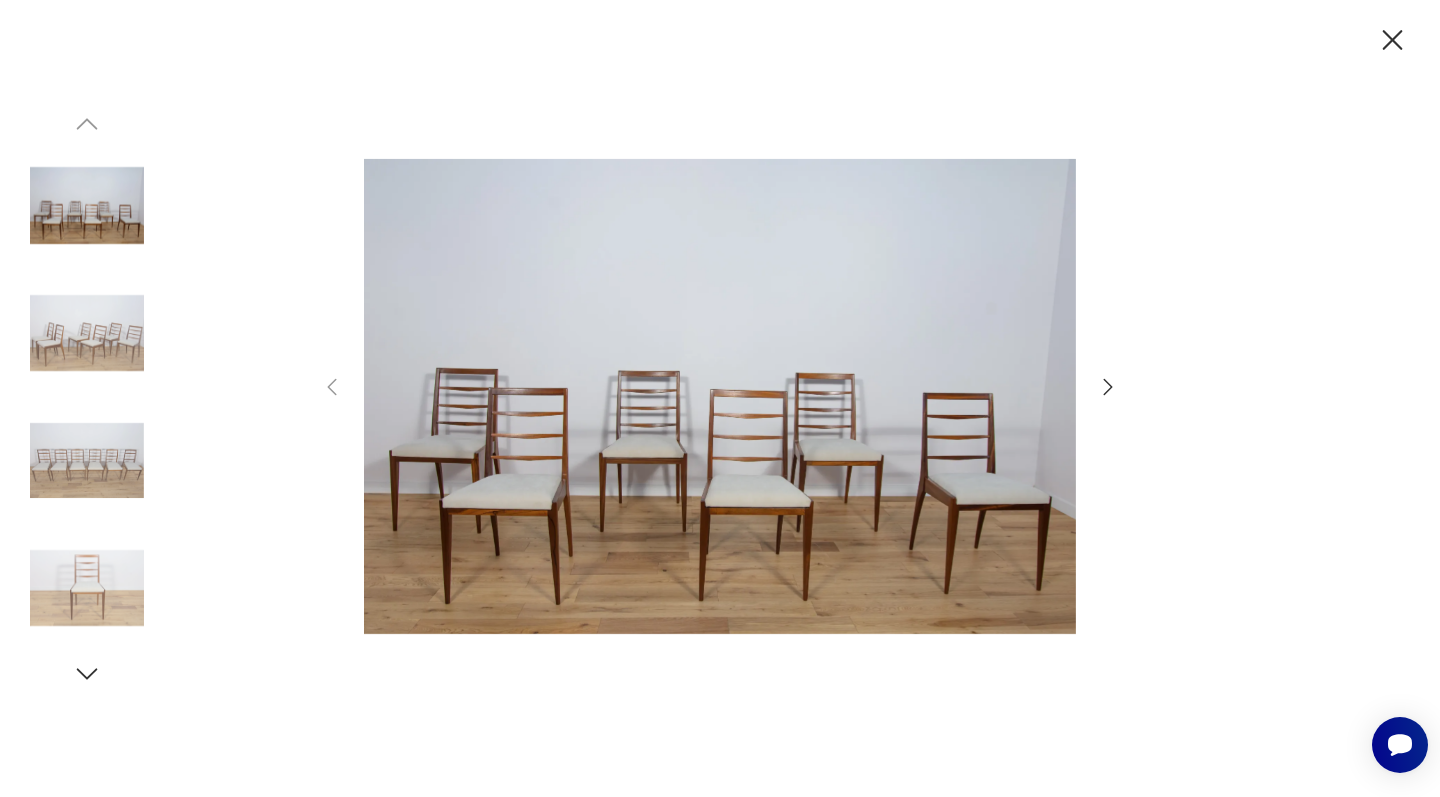 click at bounding box center [720, 397] 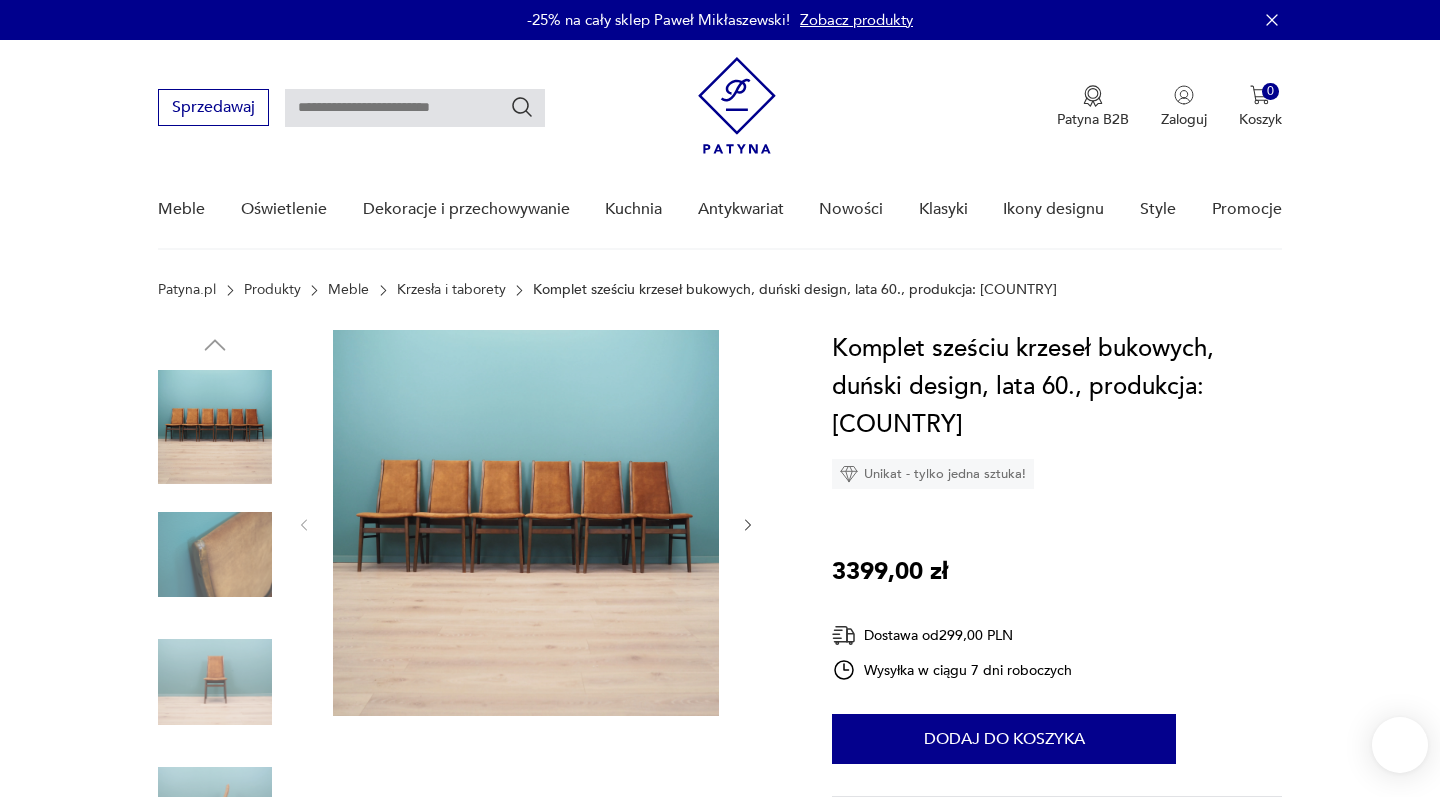 scroll, scrollTop: 0, scrollLeft: 0, axis: both 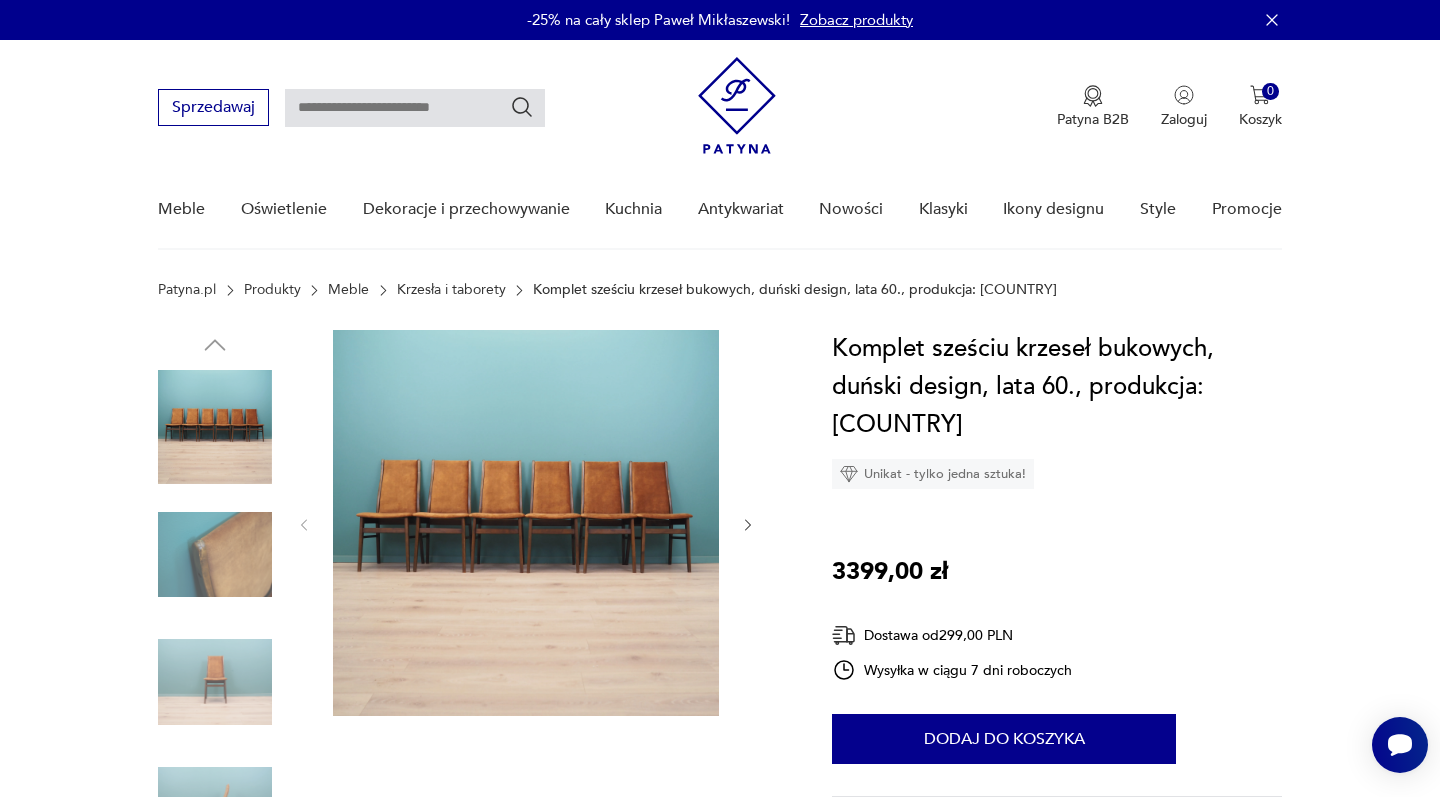 click at bounding box center (526, 523) 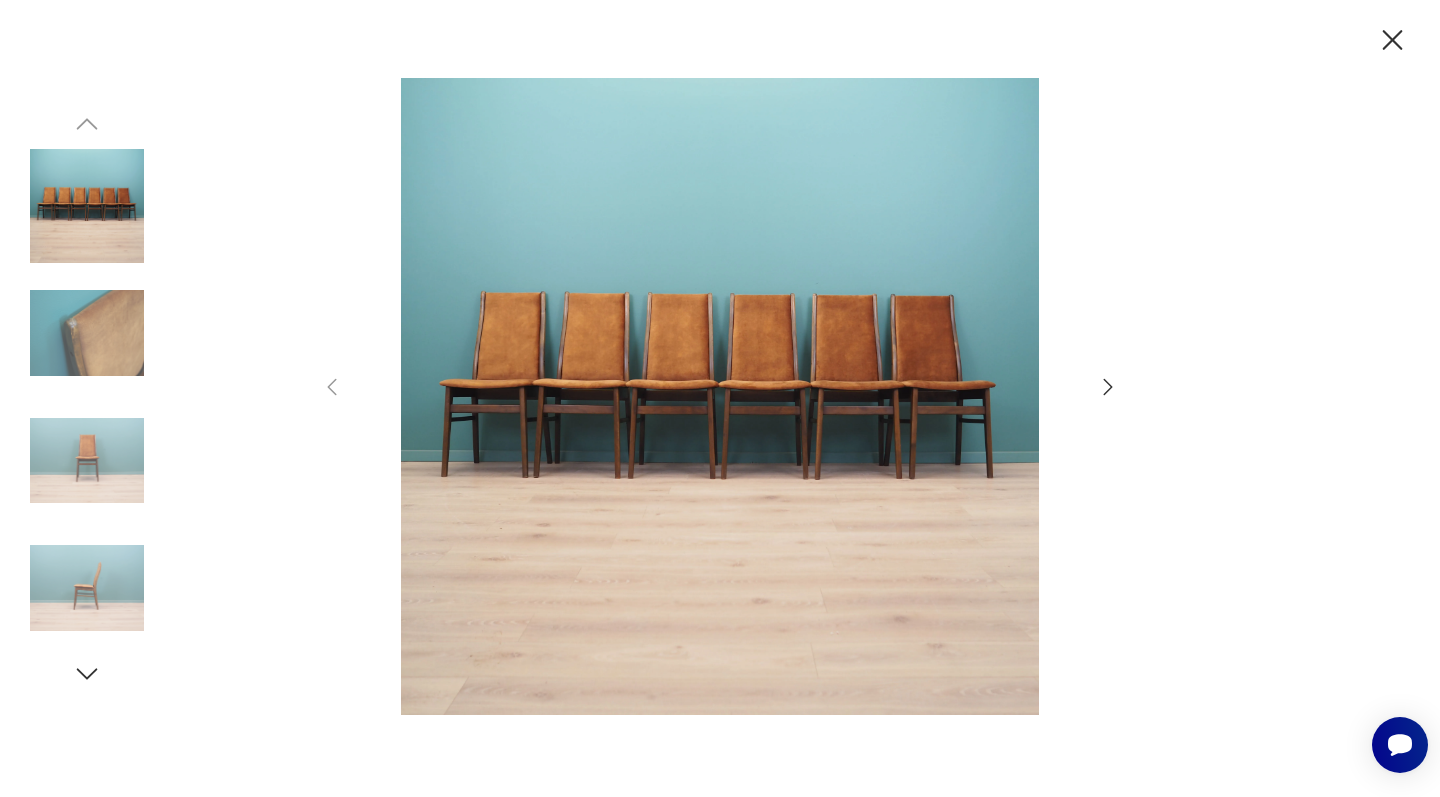 click at bounding box center (87, 333) 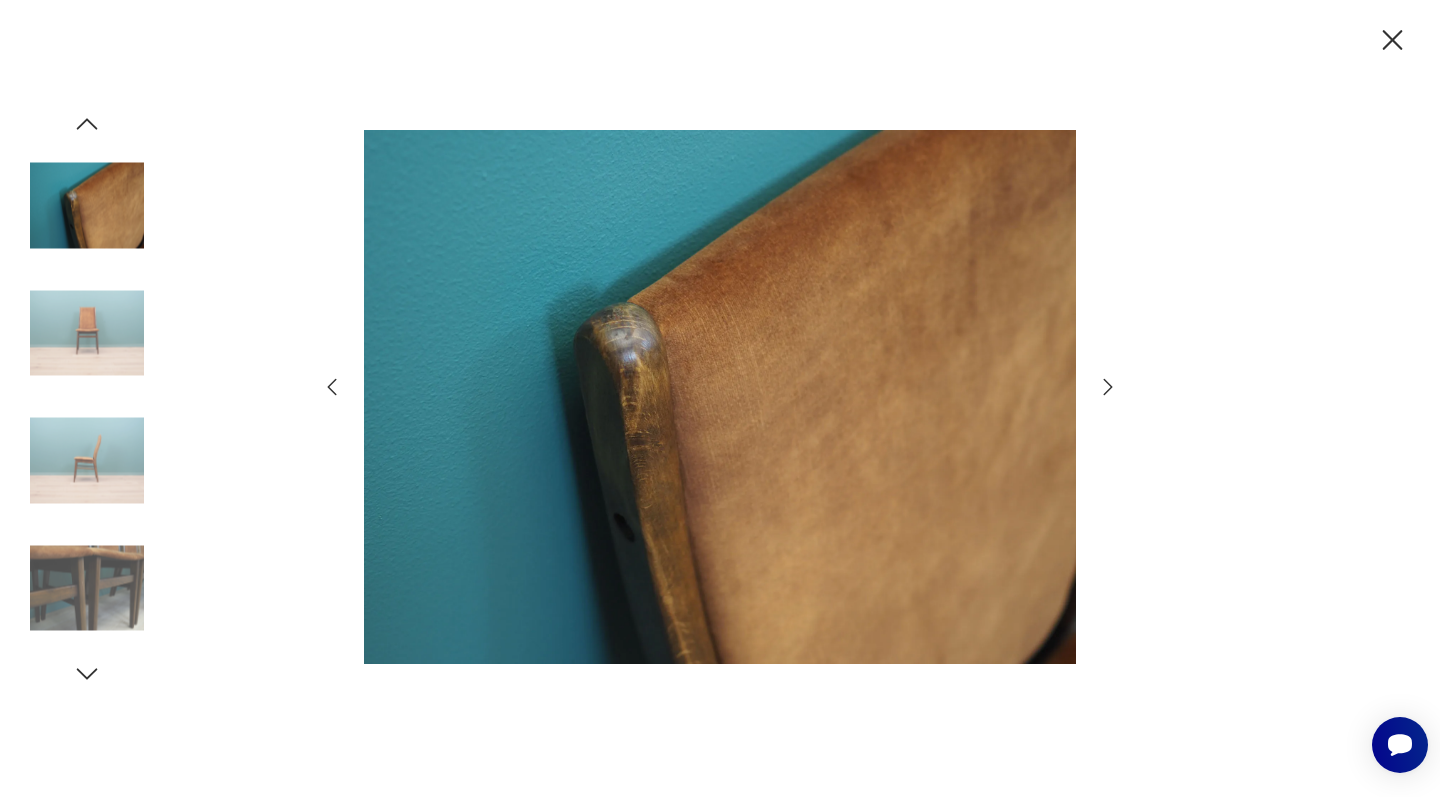 click at bounding box center [87, 461] 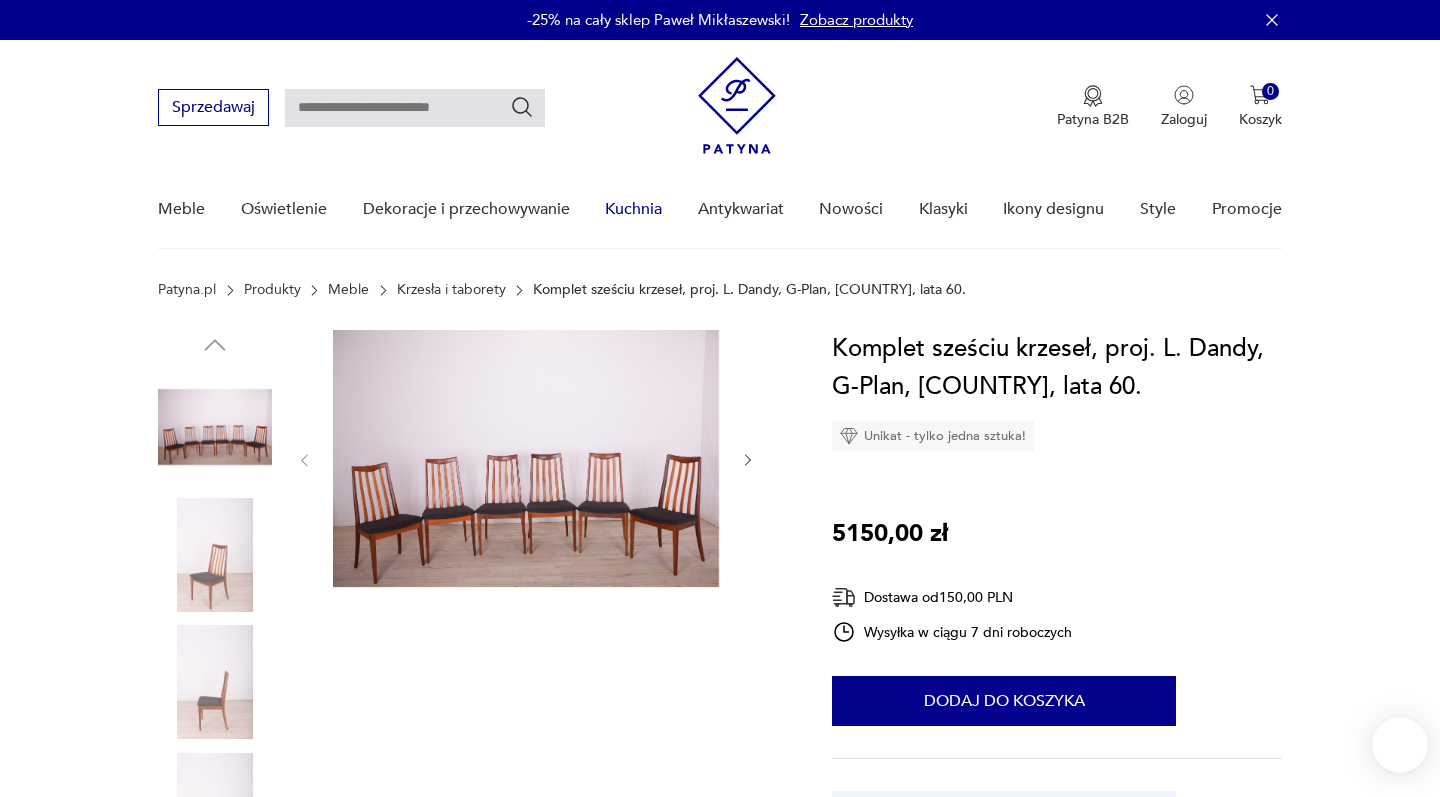 scroll, scrollTop: 0, scrollLeft: 0, axis: both 